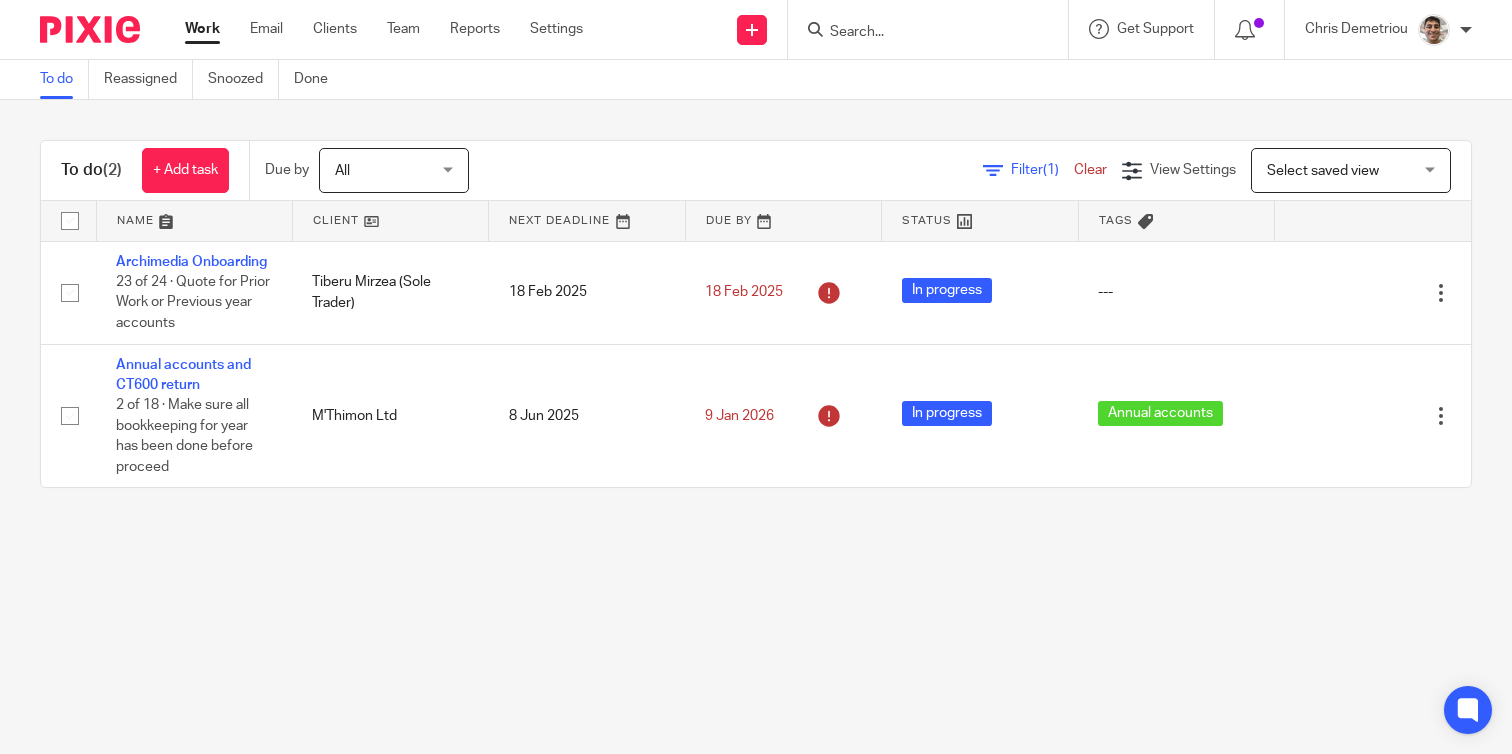 scroll, scrollTop: 0, scrollLeft: 0, axis: both 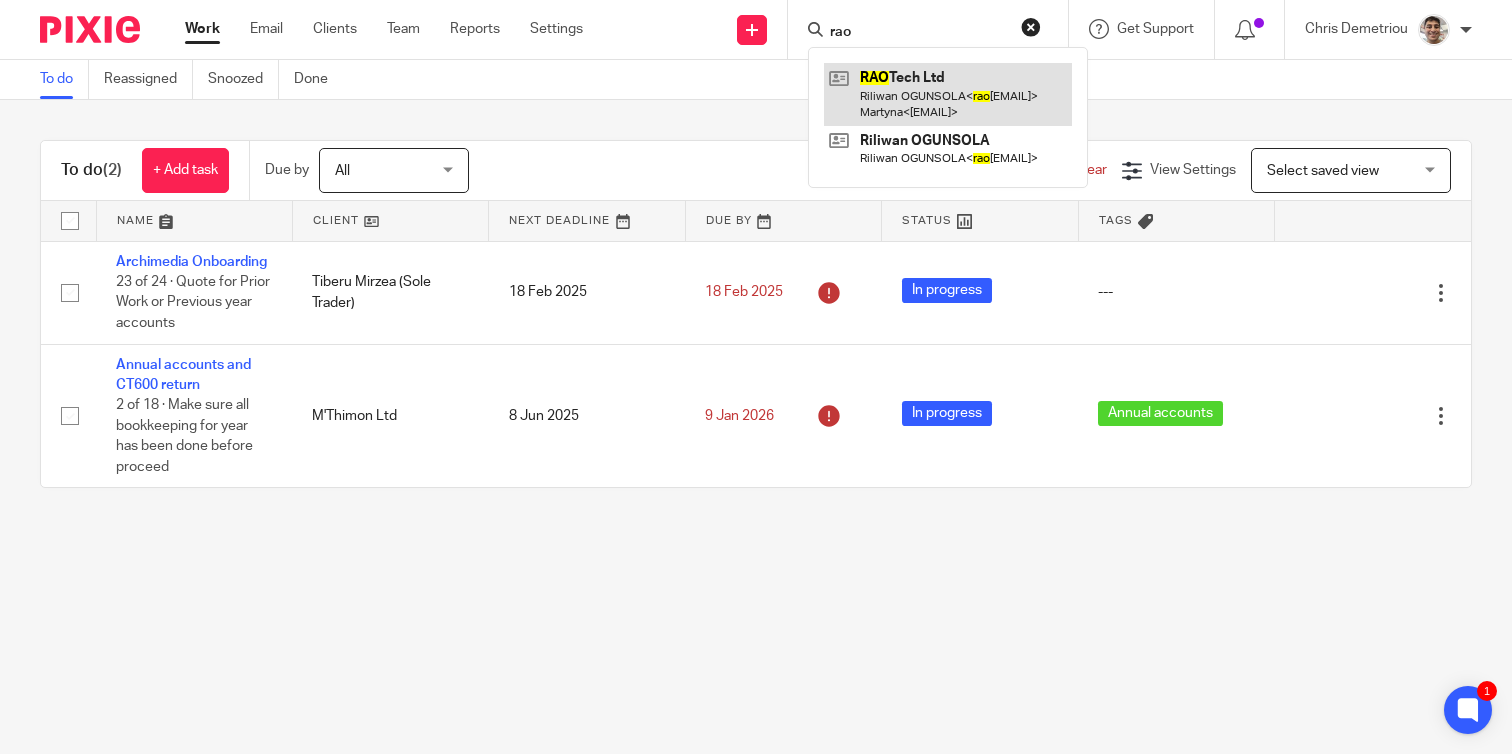 type on "rao" 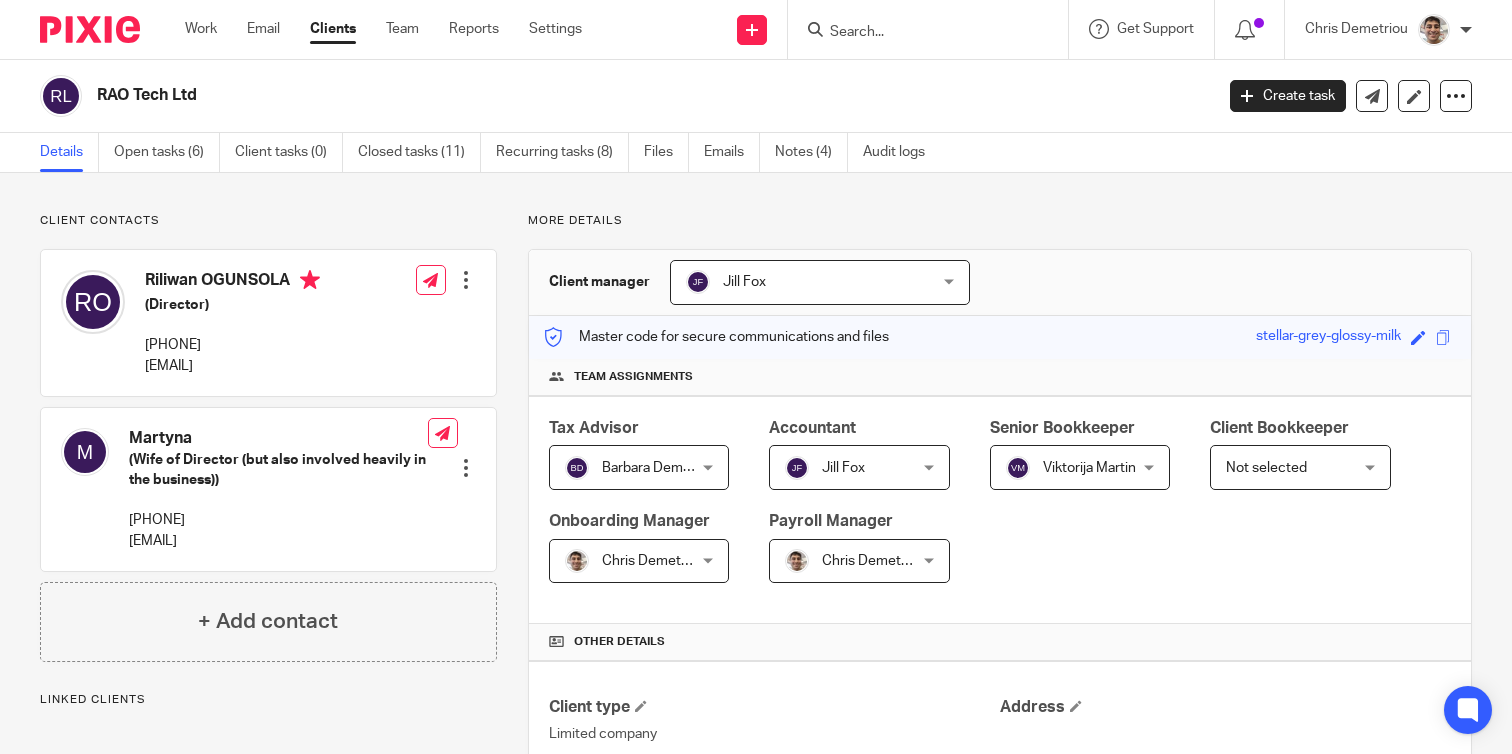 scroll, scrollTop: 0, scrollLeft: 0, axis: both 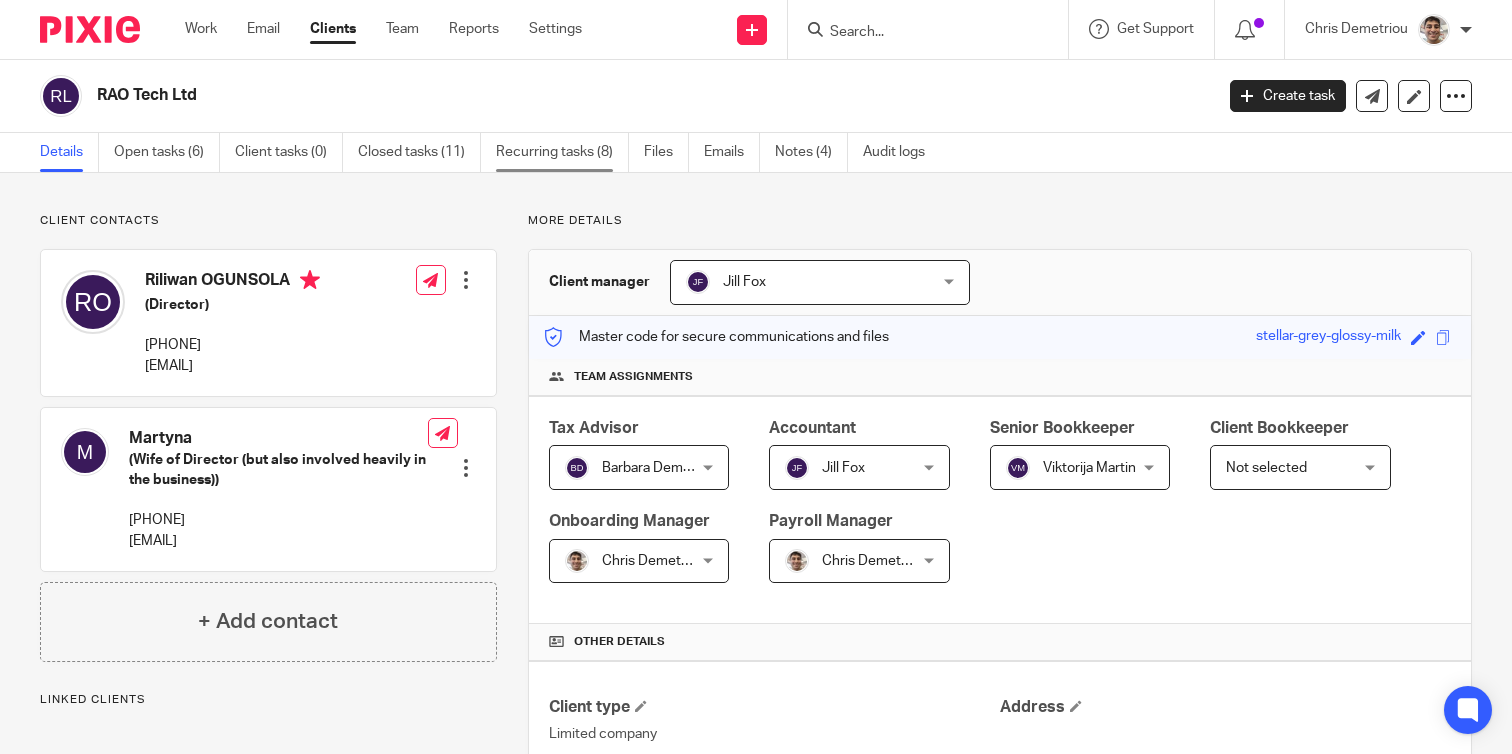 click on "Recurring tasks (8)" at bounding box center [562, 152] 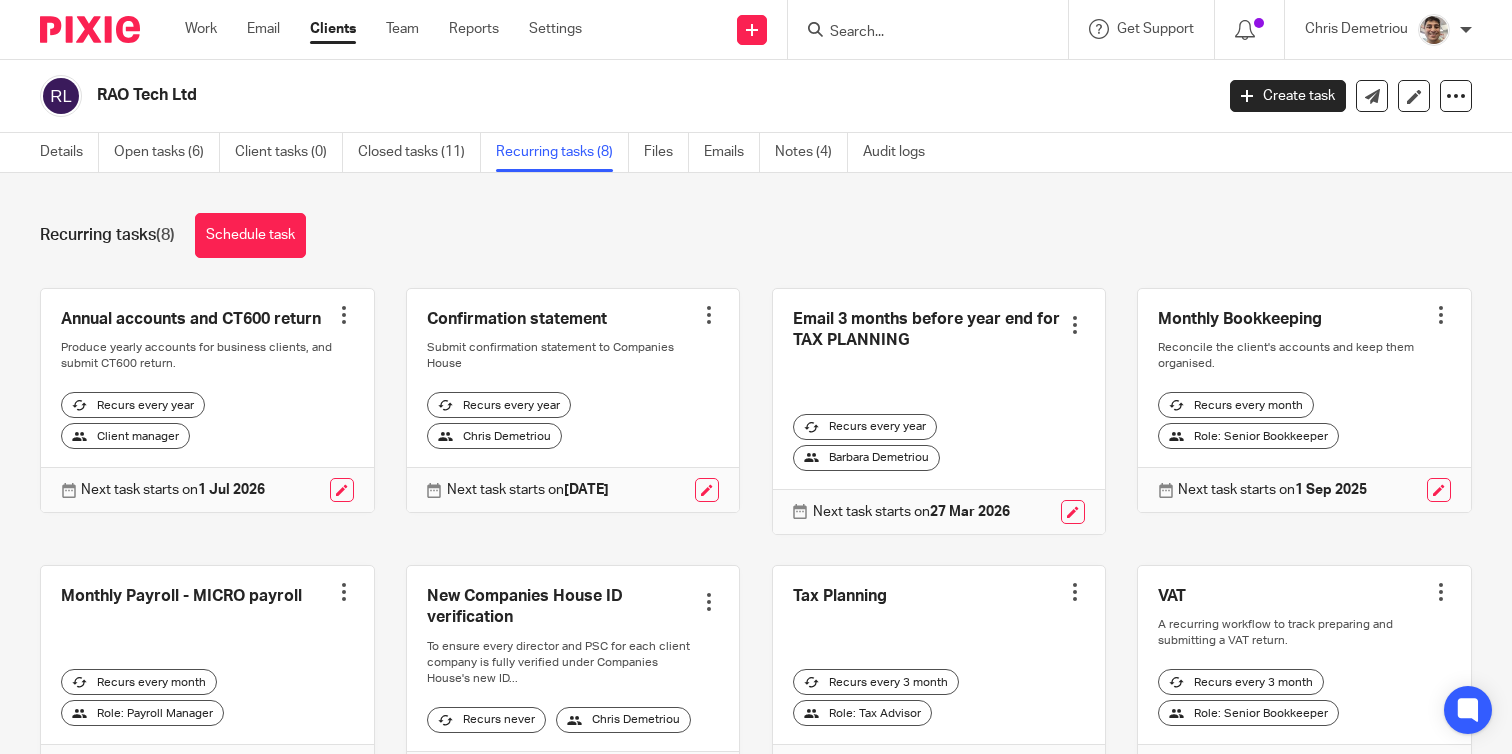 scroll, scrollTop: 0, scrollLeft: 0, axis: both 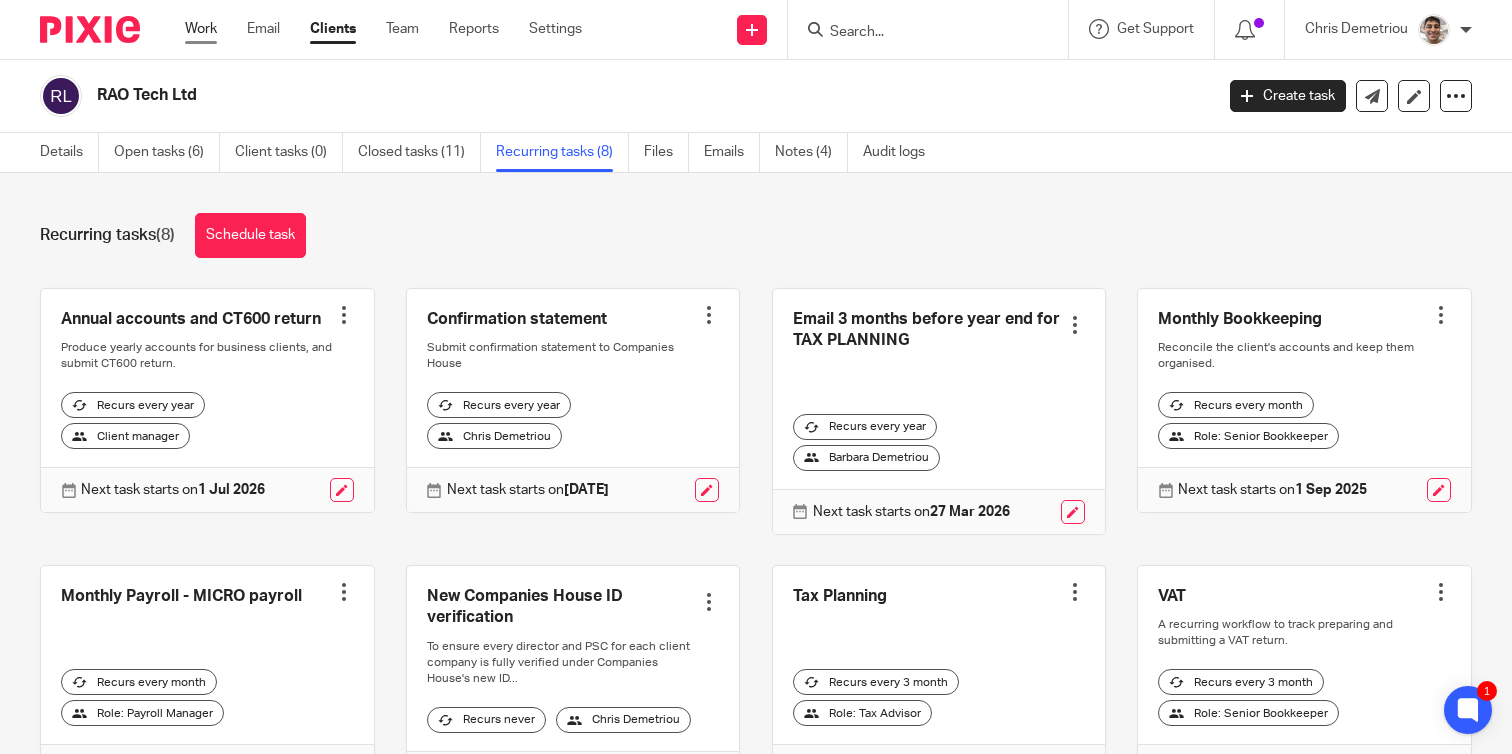 click on "Work" at bounding box center [201, 29] 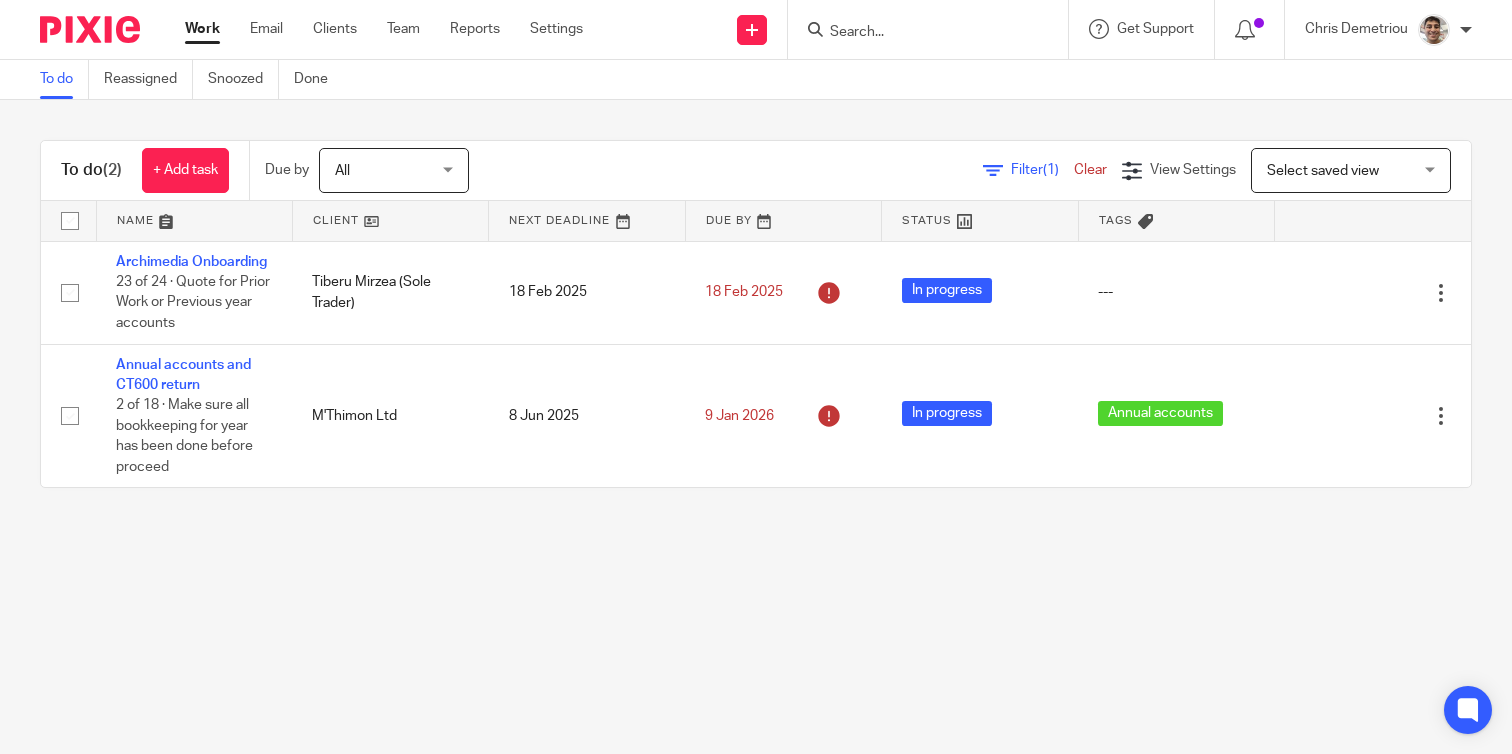 scroll, scrollTop: 0, scrollLeft: 0, axis: both 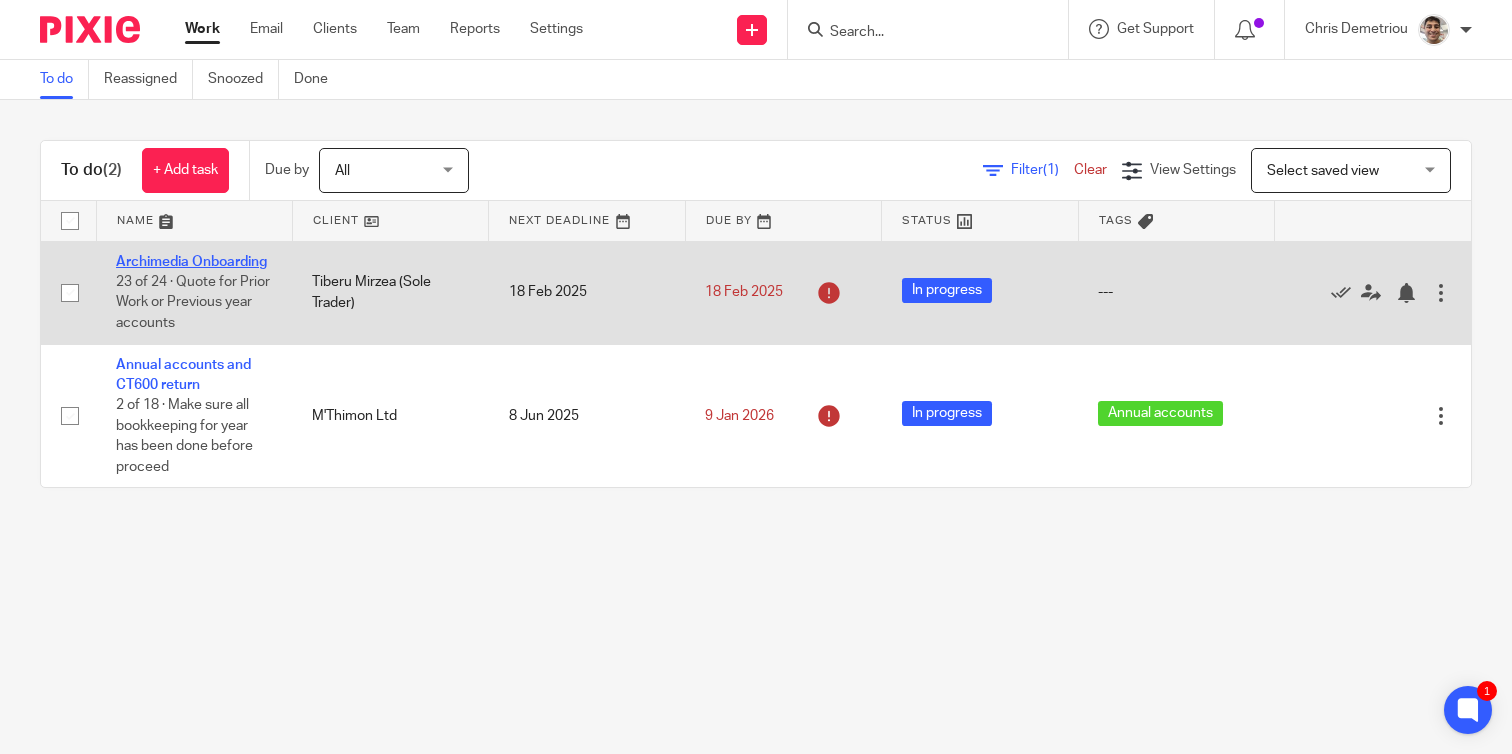 click on "Archimedia Onboarding" at bounding box center [191, 262] 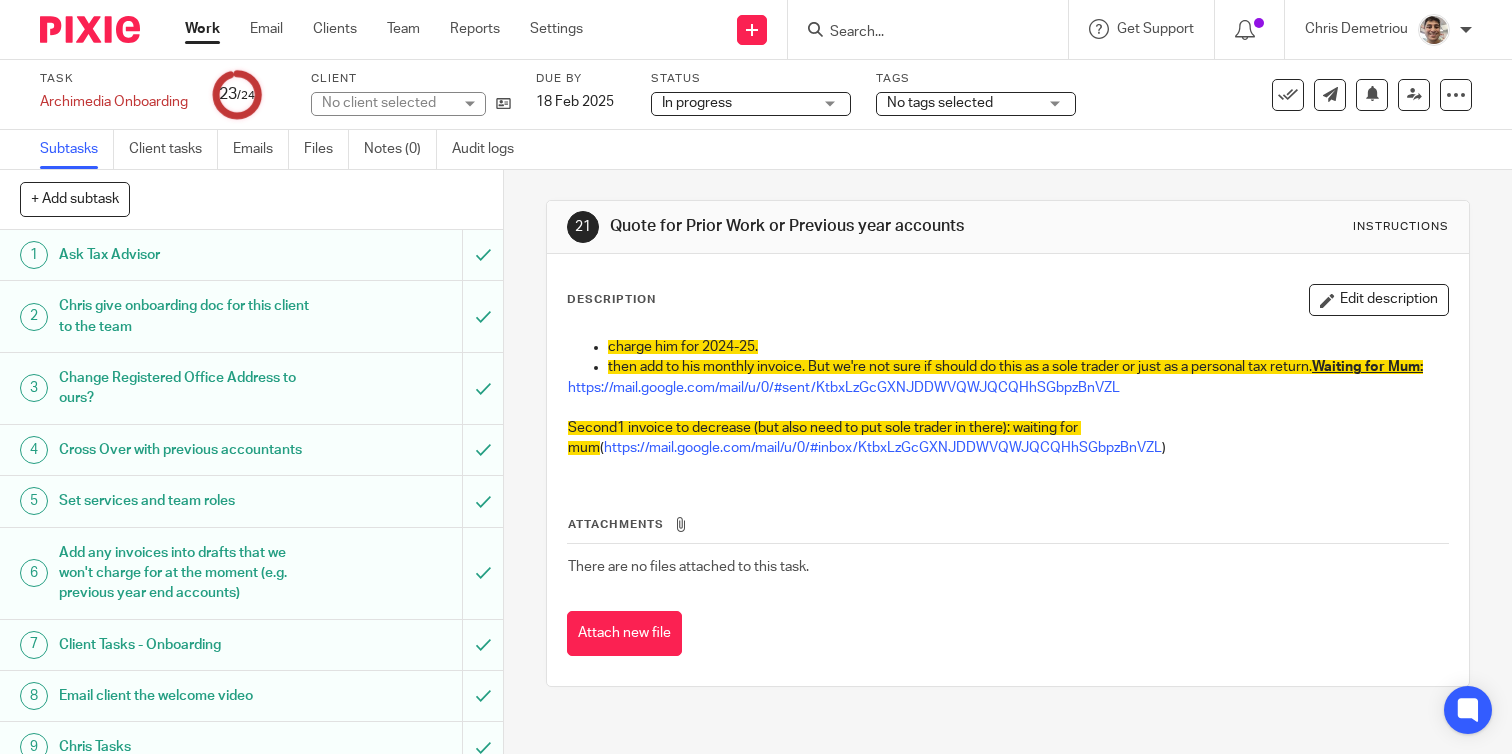 scroll, scrollTop: 0, scrollLeft: 0, axis: both 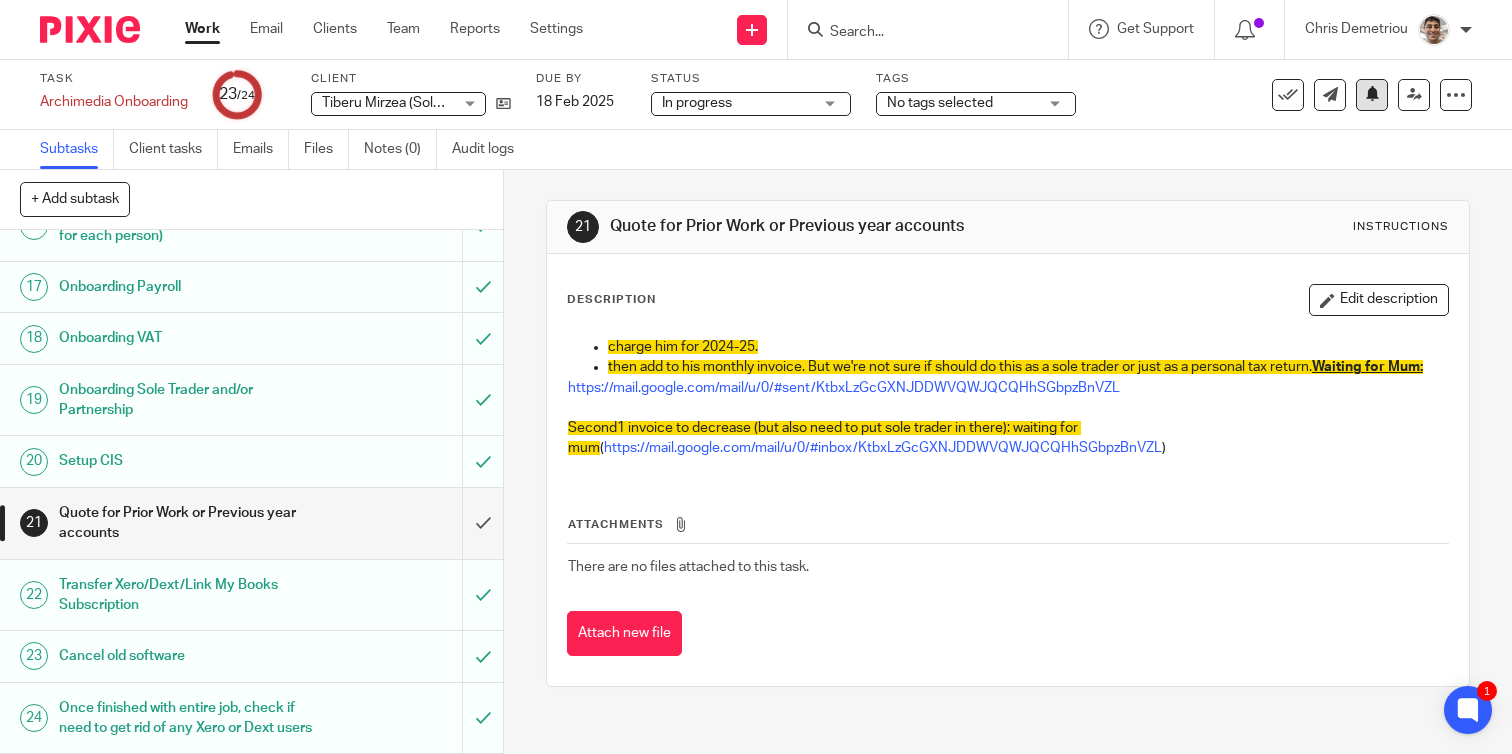 click at bounding box center (1372, 95) 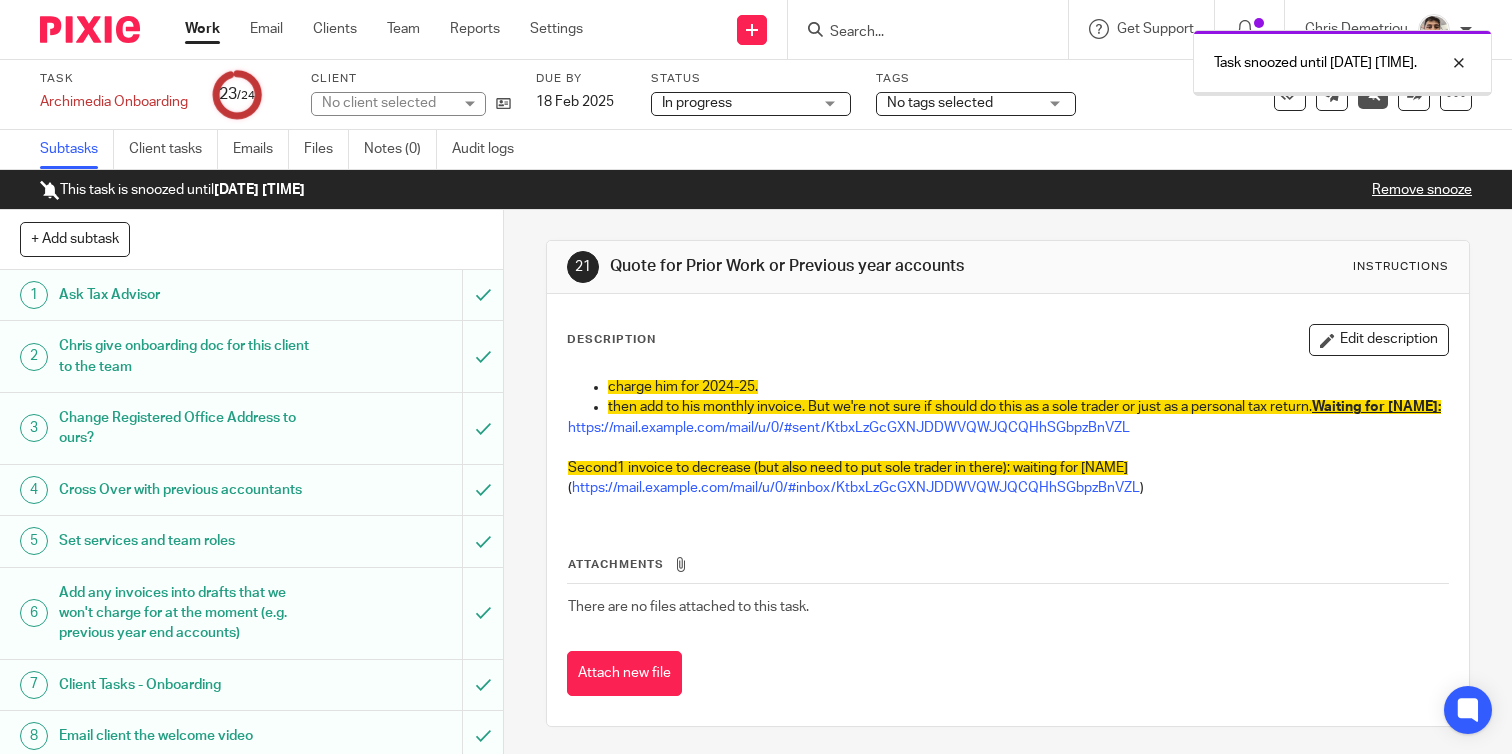 scroll, scrollTop: 0, scrollLeft: 0, axis: both 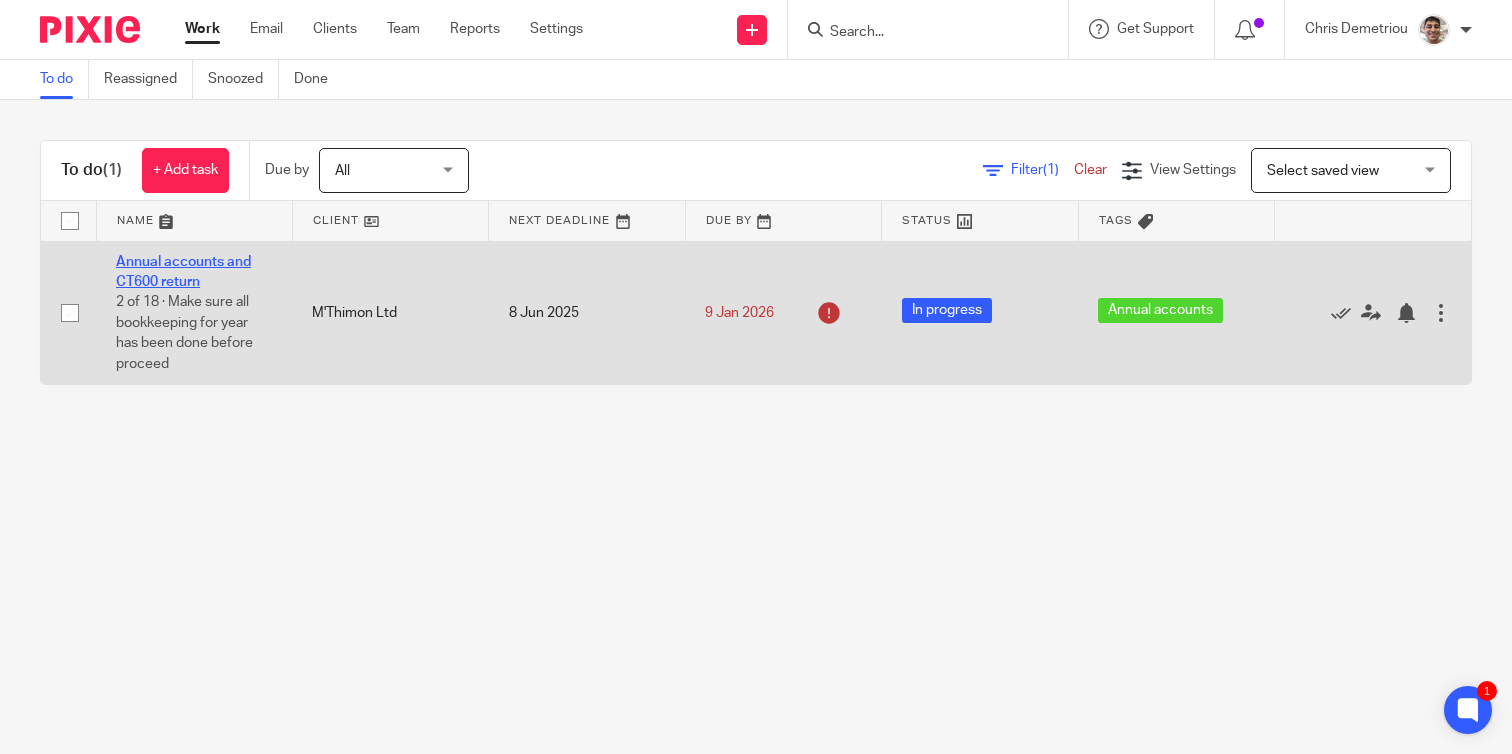 click on "Annual accounts and CT600 return" at bounding box center [183, 272] 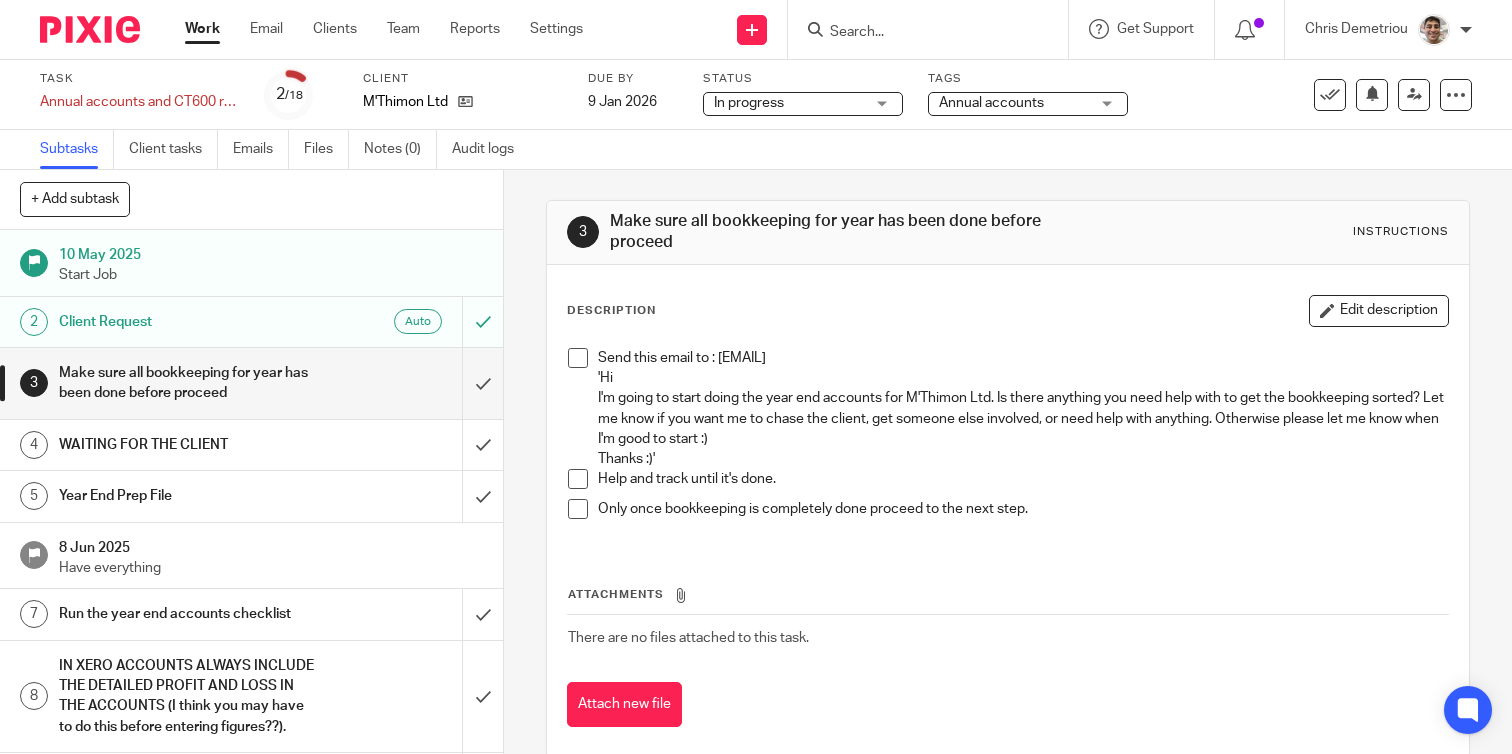 scroll, scrollTop: 0, scrollLeft: 0, axis: both 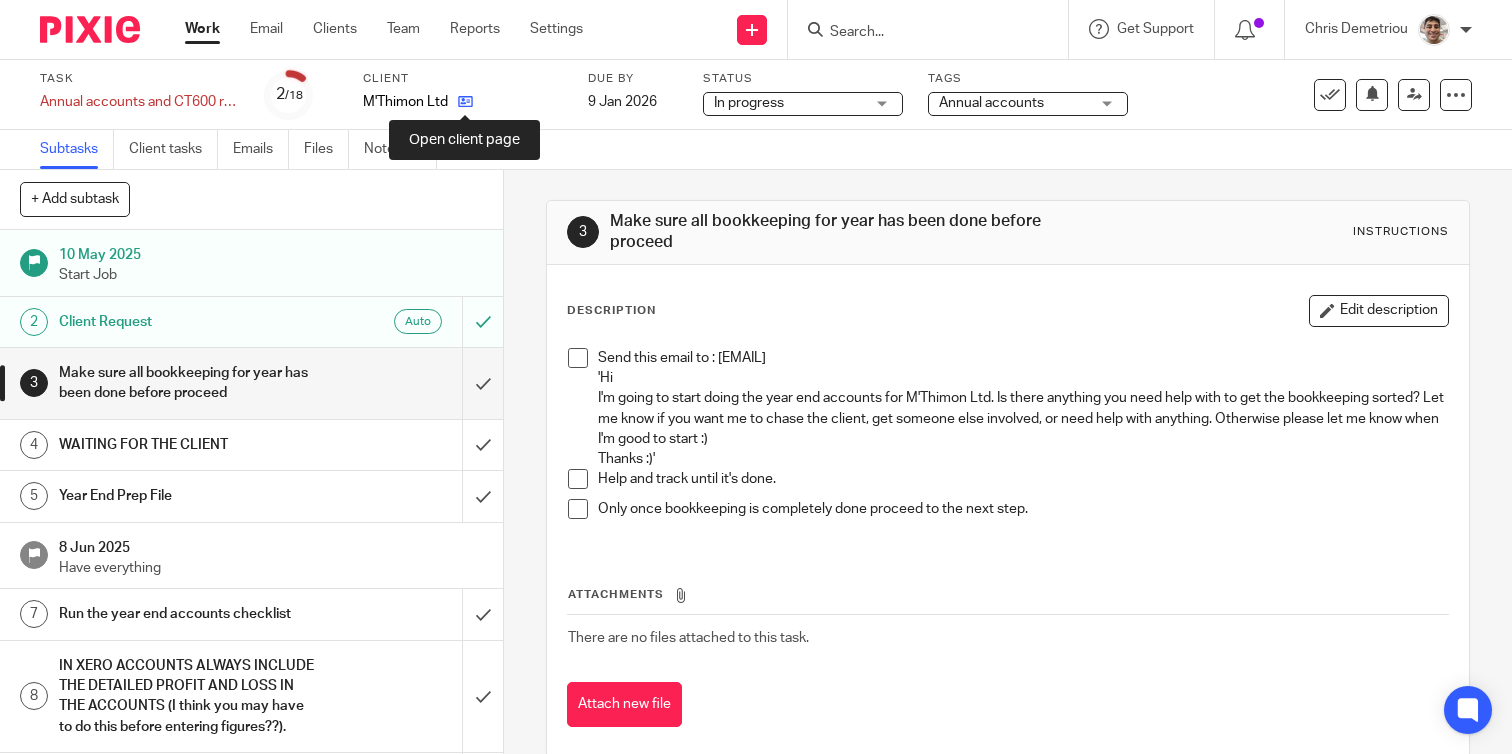 click at bounding box center [465, 101] 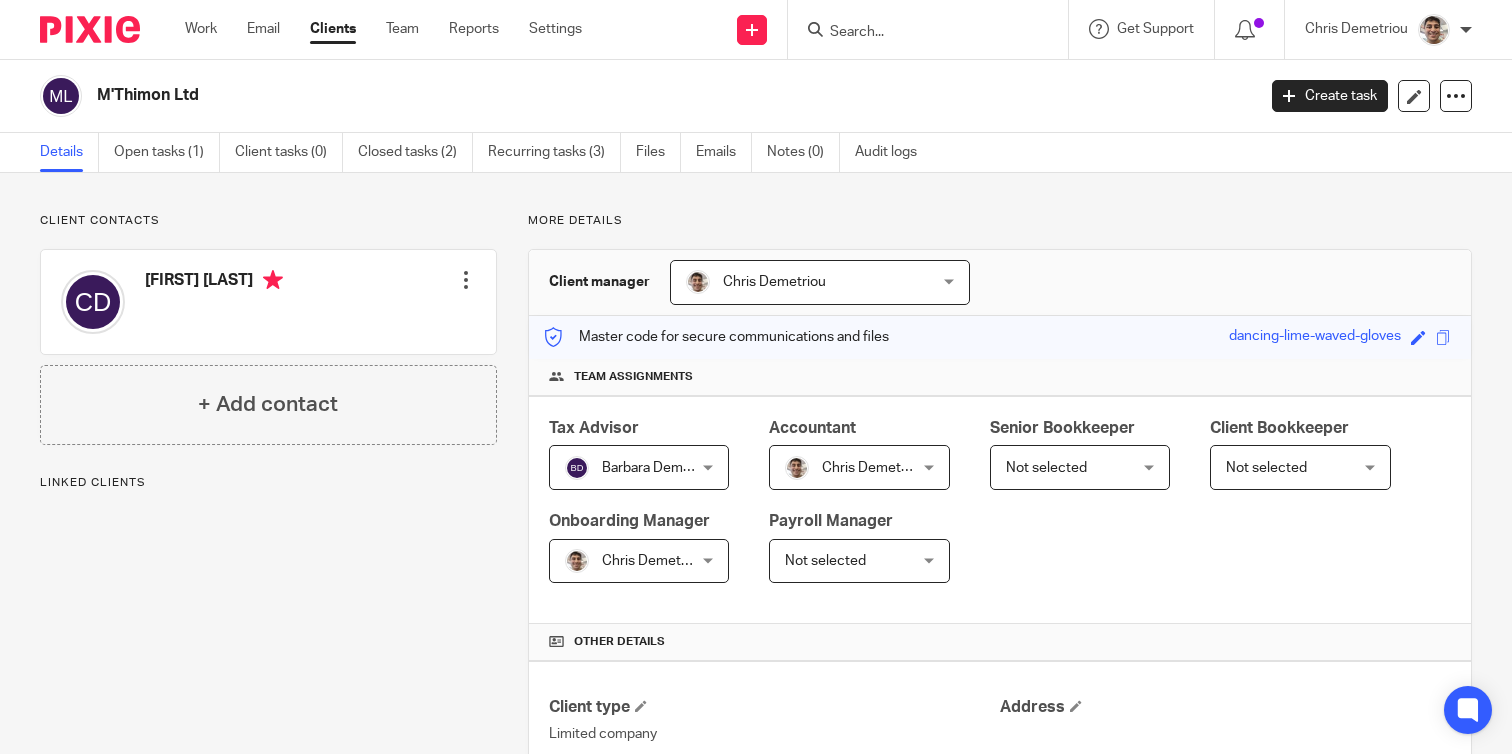scroll, scrollTop: 0, scrollLeft: 0, axis: both 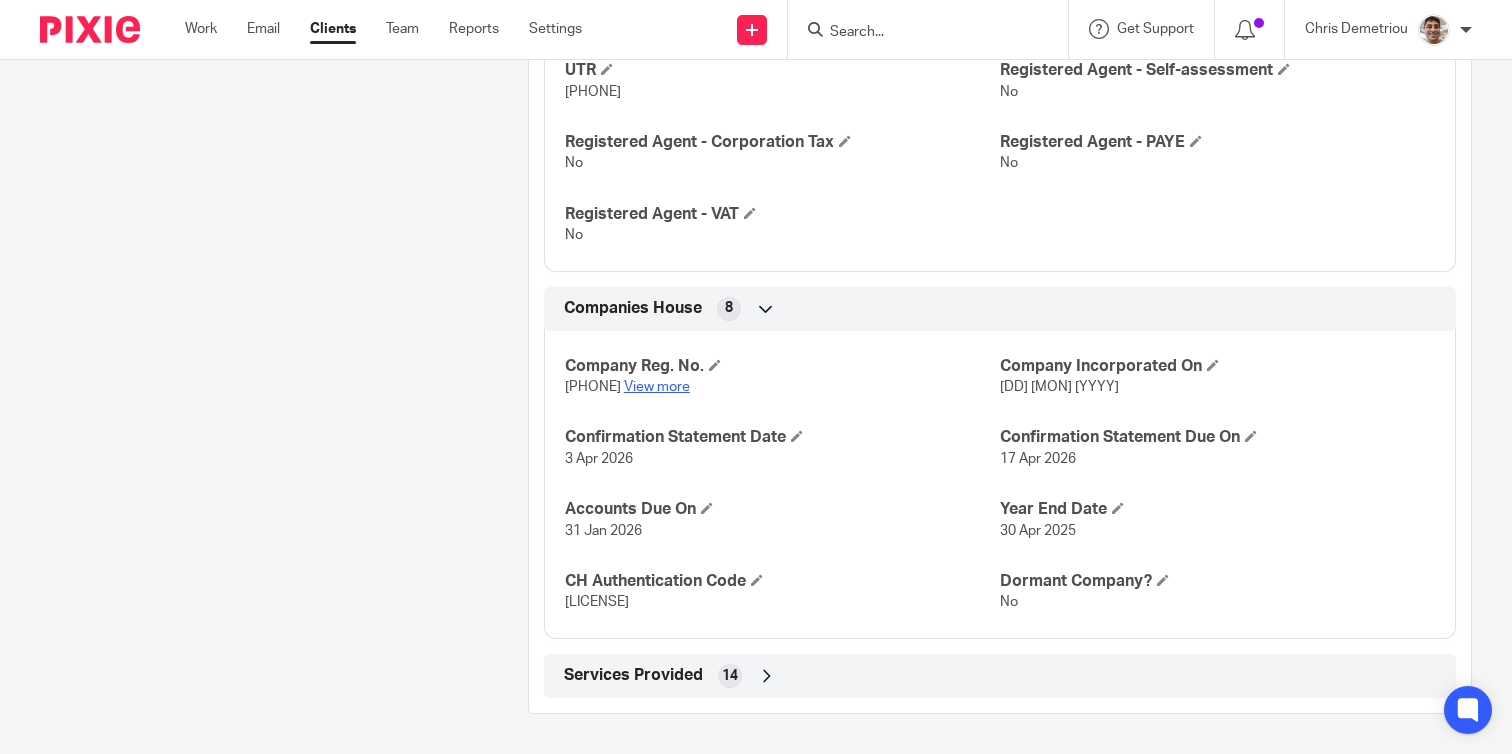 click on "View more" at bounding box center [657, 387] 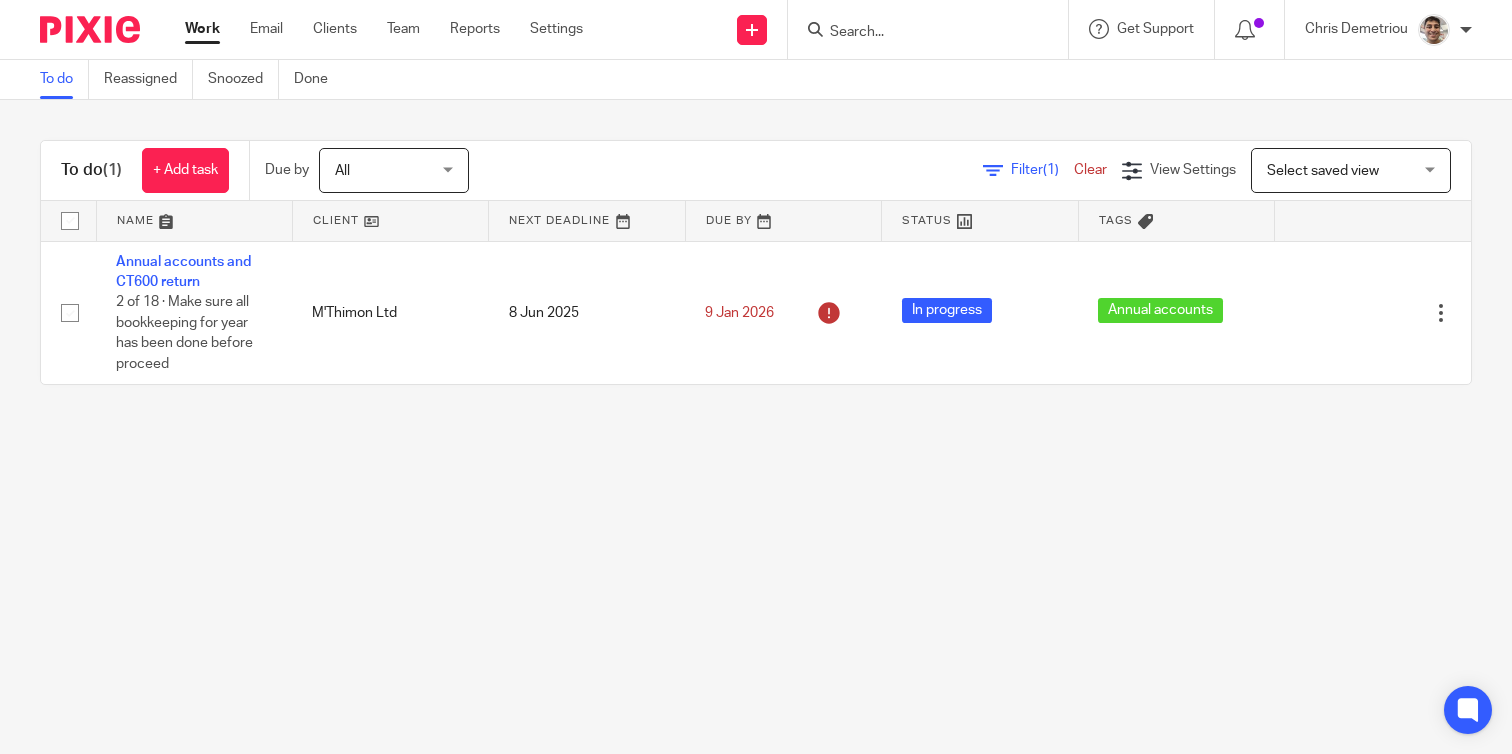 scroll, scrollTop: 0, scrollLeft: 0, axis: both 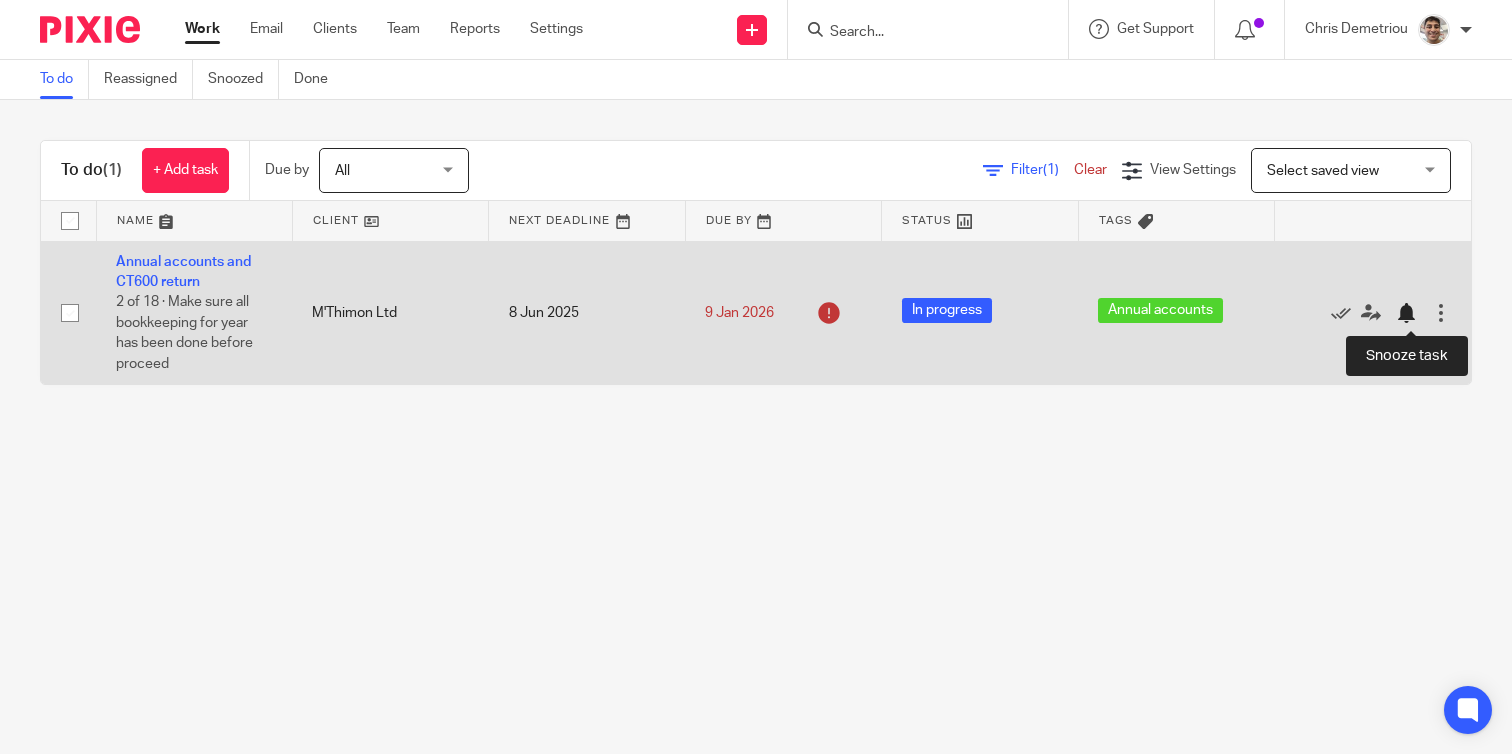 click at bounding box center (1406, 313) 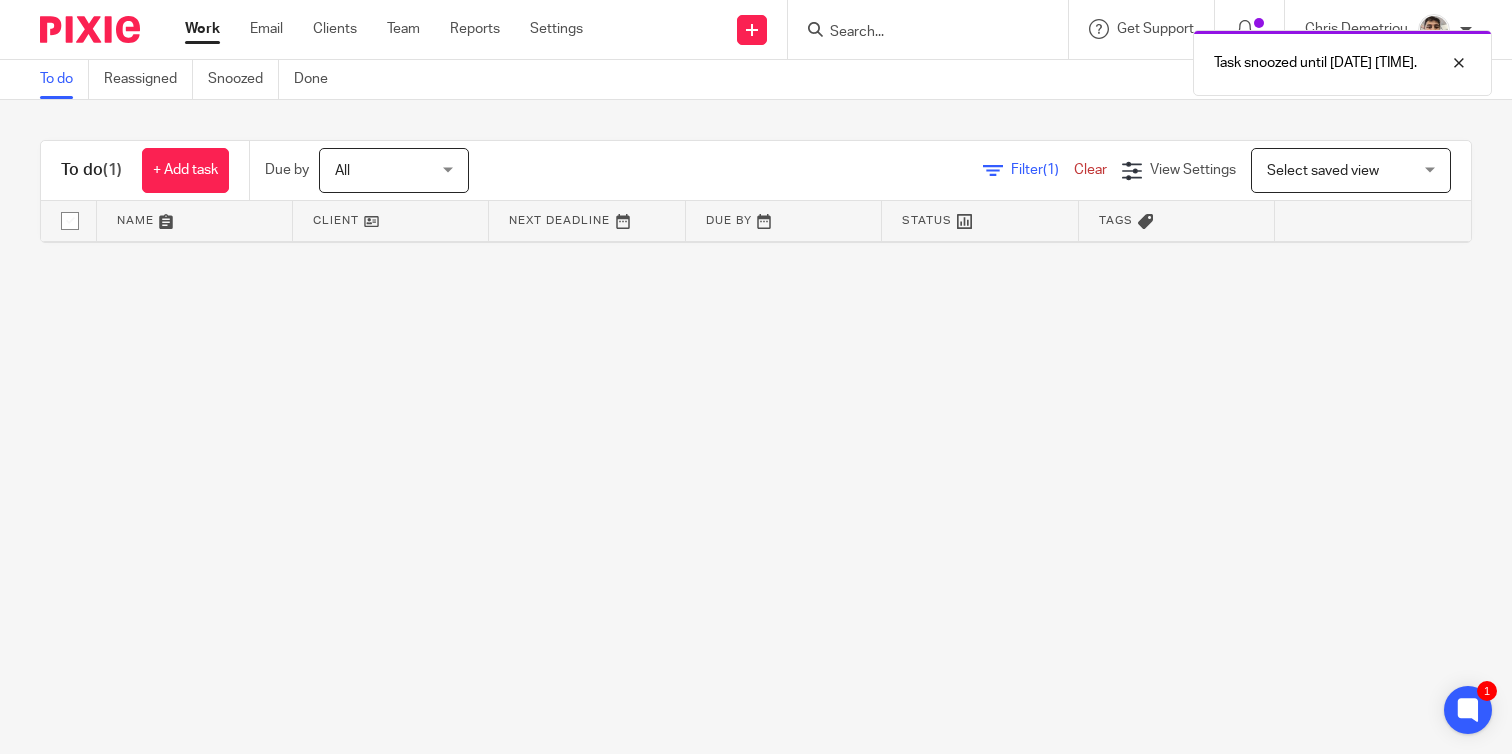 click on "To do
Reassigned
Snoozed
Done
To do
(1)   + Add task    Due by
All
All
Today
Tomorrow
This week
Next week
This month
Next month
All
all     Filter
(1) Clear     View Settings   View Settings     (1) Filters   Clear   Save     Manage saved views
Select saved view
Select saved view
Select saved view
Name     Client     Next Deadline     Due By     Status   Tags
Save new filter
Name this filter to make it easier to find later
Cancel
Save" at bounding box center [756, 377] 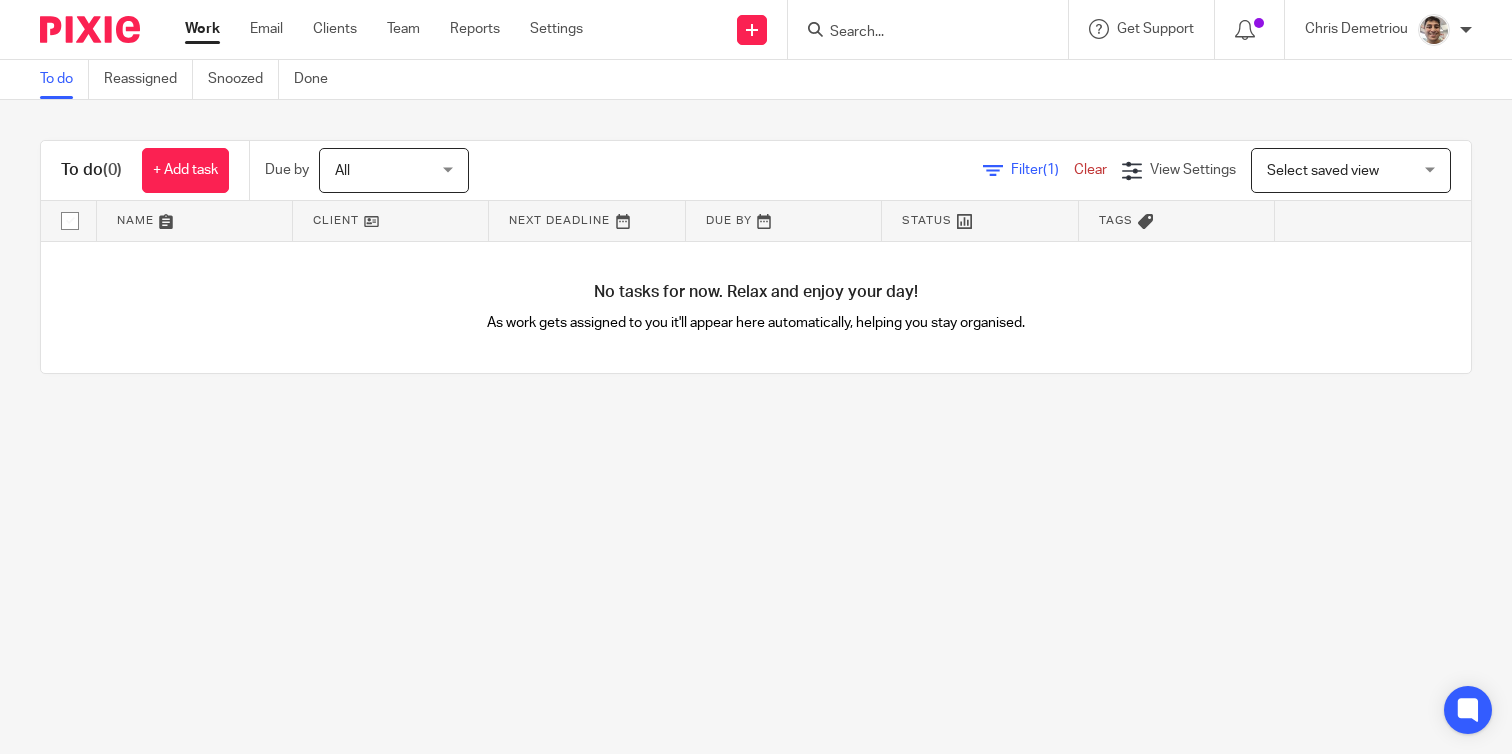 scroll, scrollTop: 0, scrollLeft: 0, axis: both 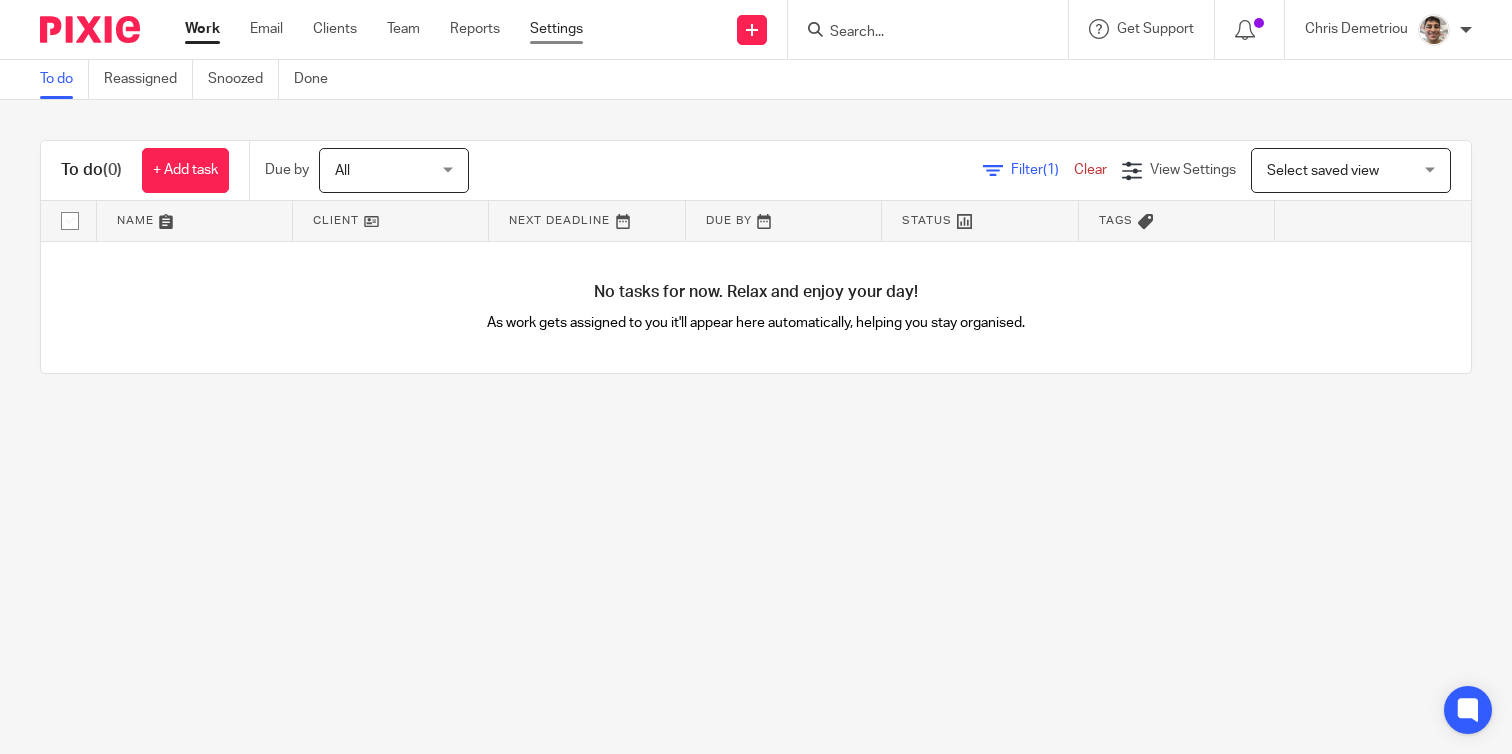 click on "Settings" at bounding box center [556, 29] 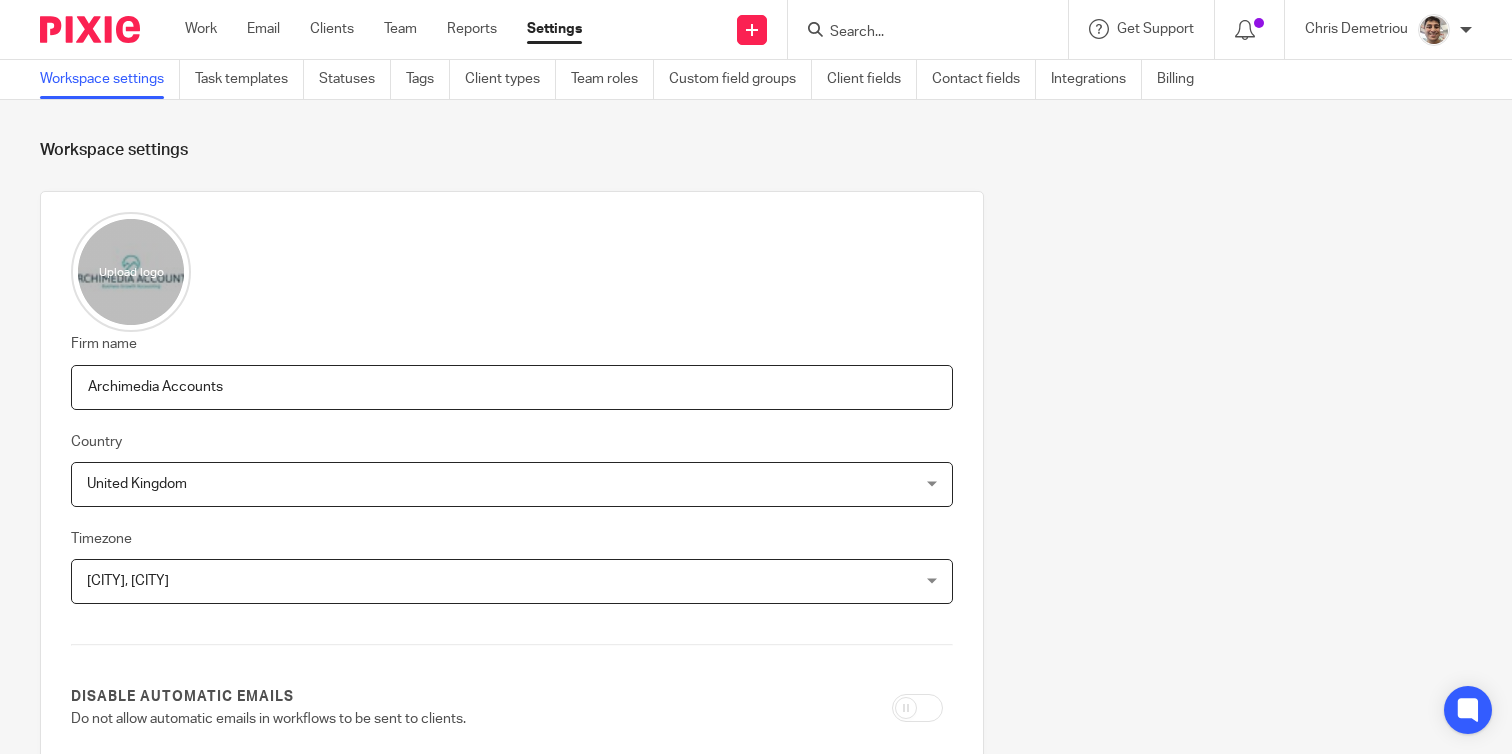 scroll, scrollTop: 0, scrollLeft: 0, axis: both 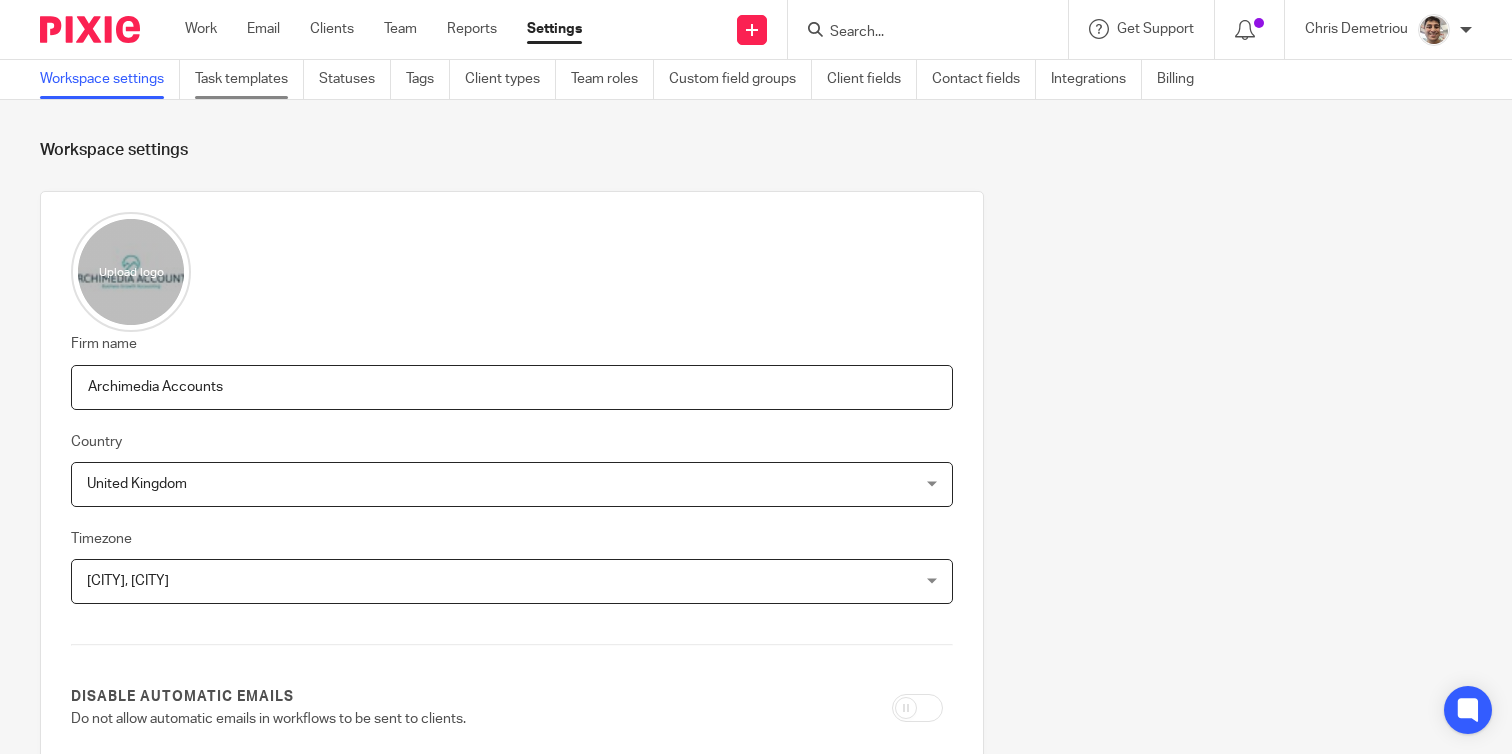 click on "Task templates" at bounding box center (249, 79) 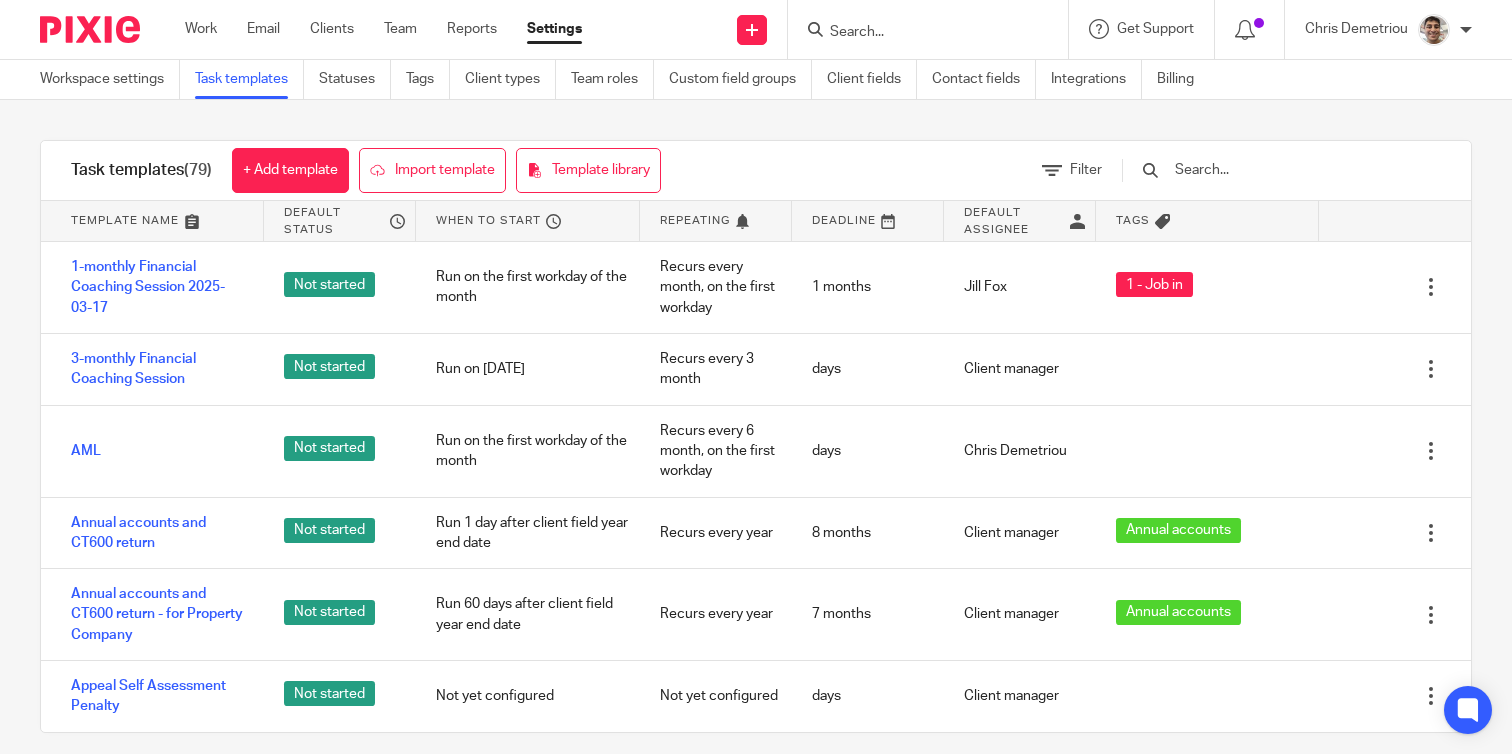 scroll, scrollTop: 0, scrollLeft: 0, axis: both 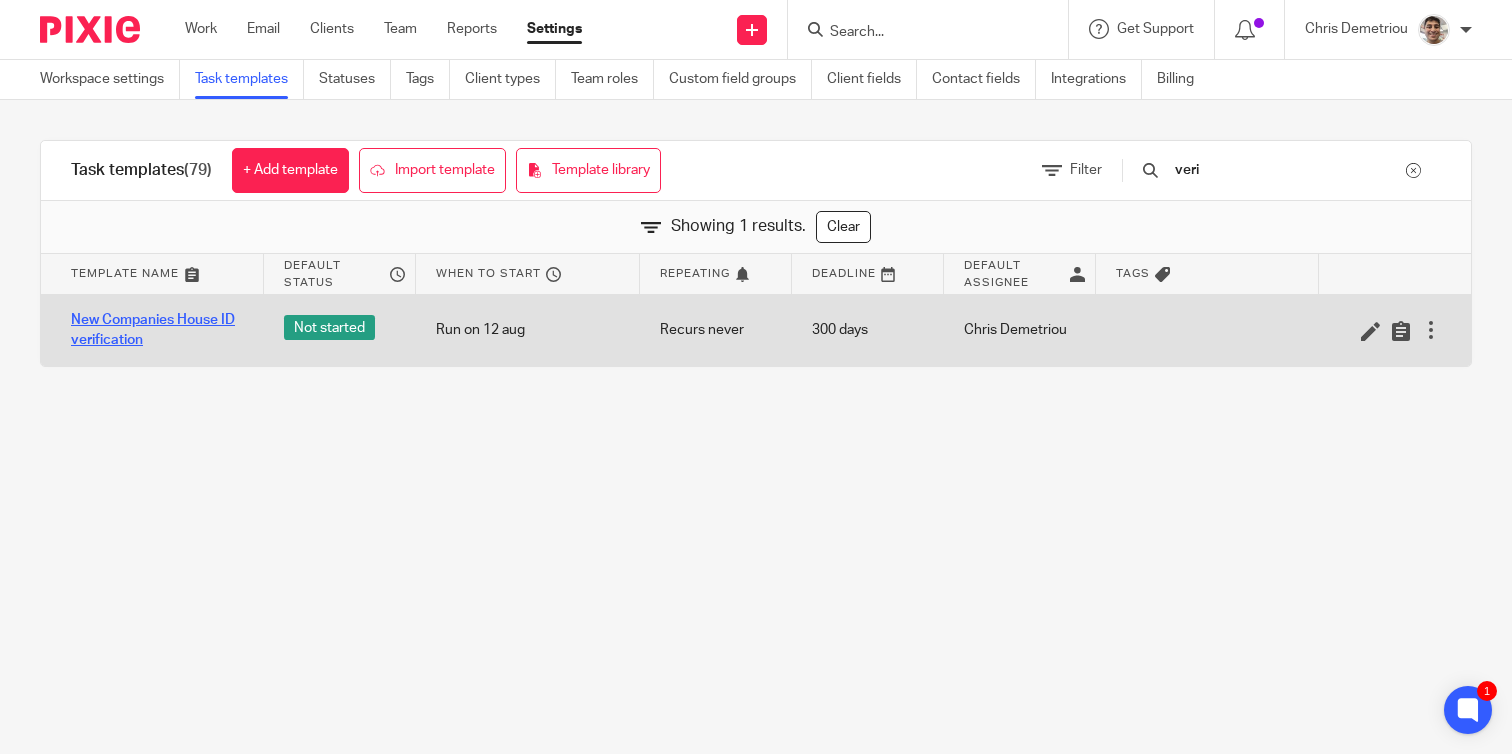 type on "veri" 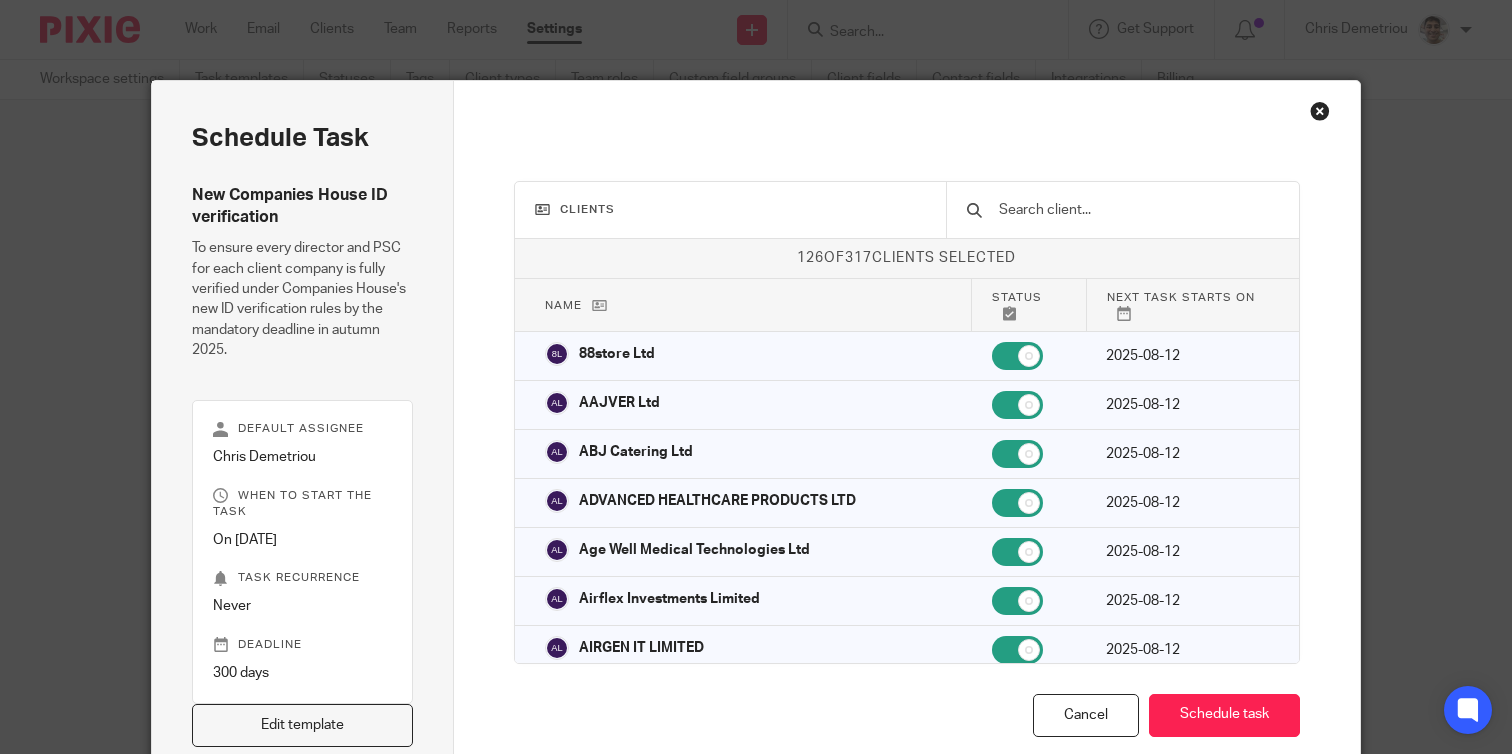 scroll, scrollTop: 0, scrollLeft: 0, axis: both 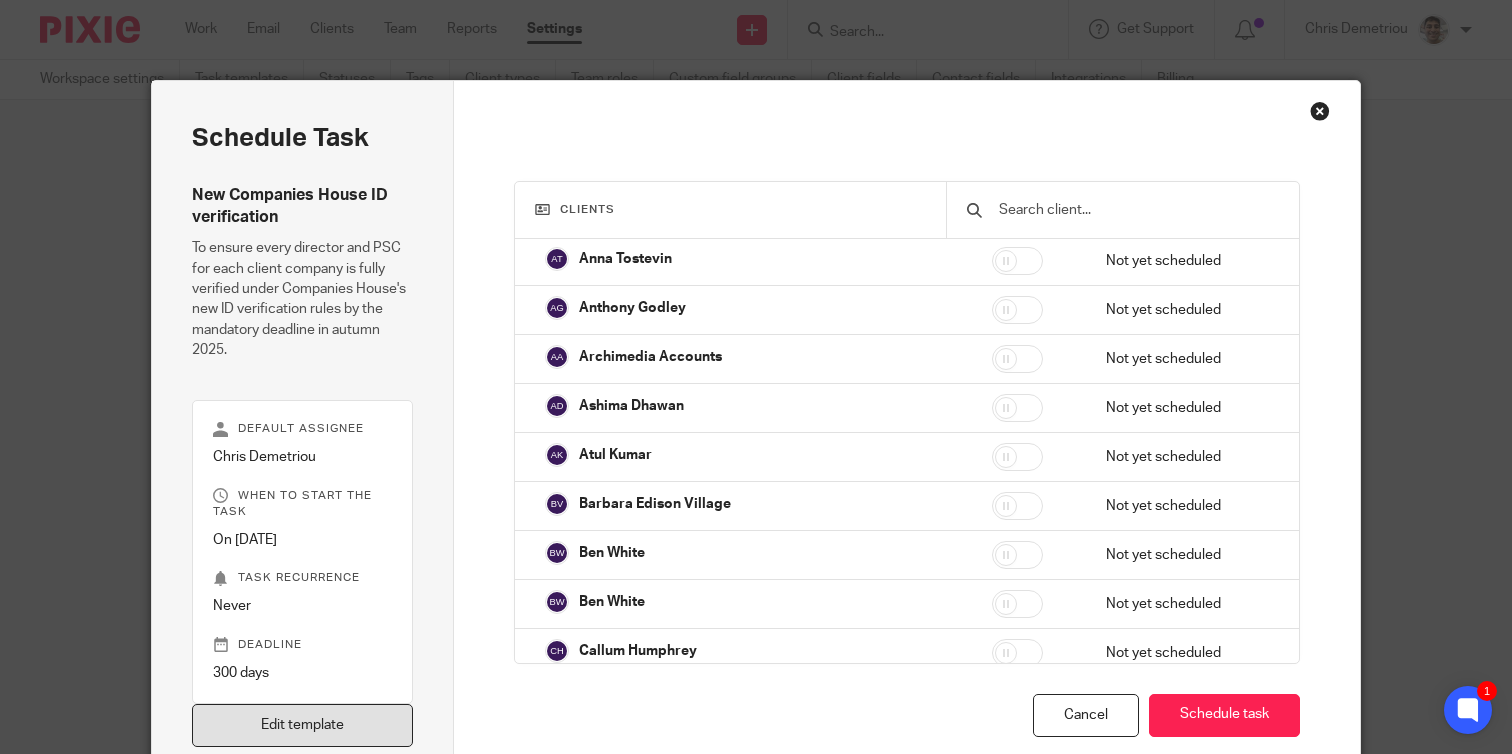 click on "Edit template" at bounding box center [302, 725] 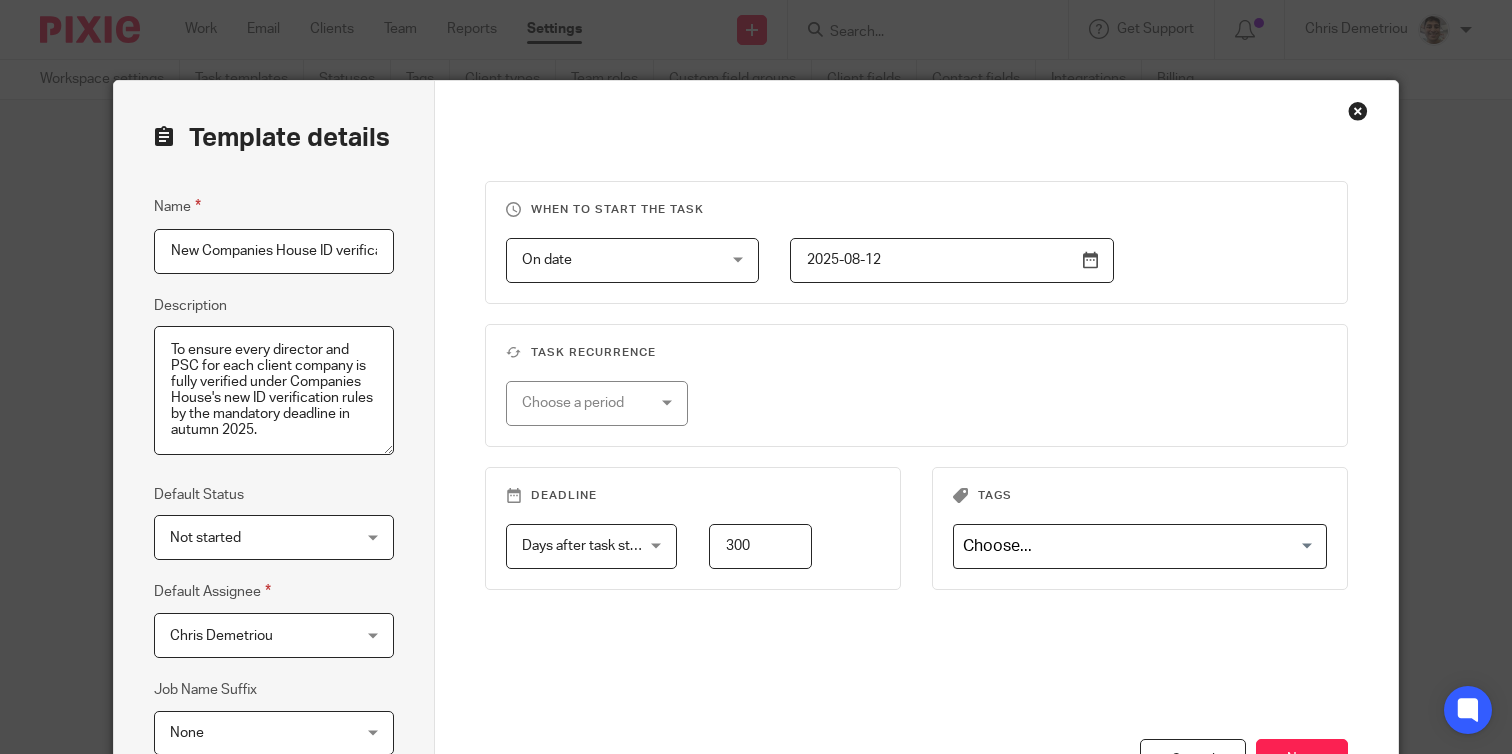 scroll, scrollTop: 0, scrollLeft: 0, axis: both 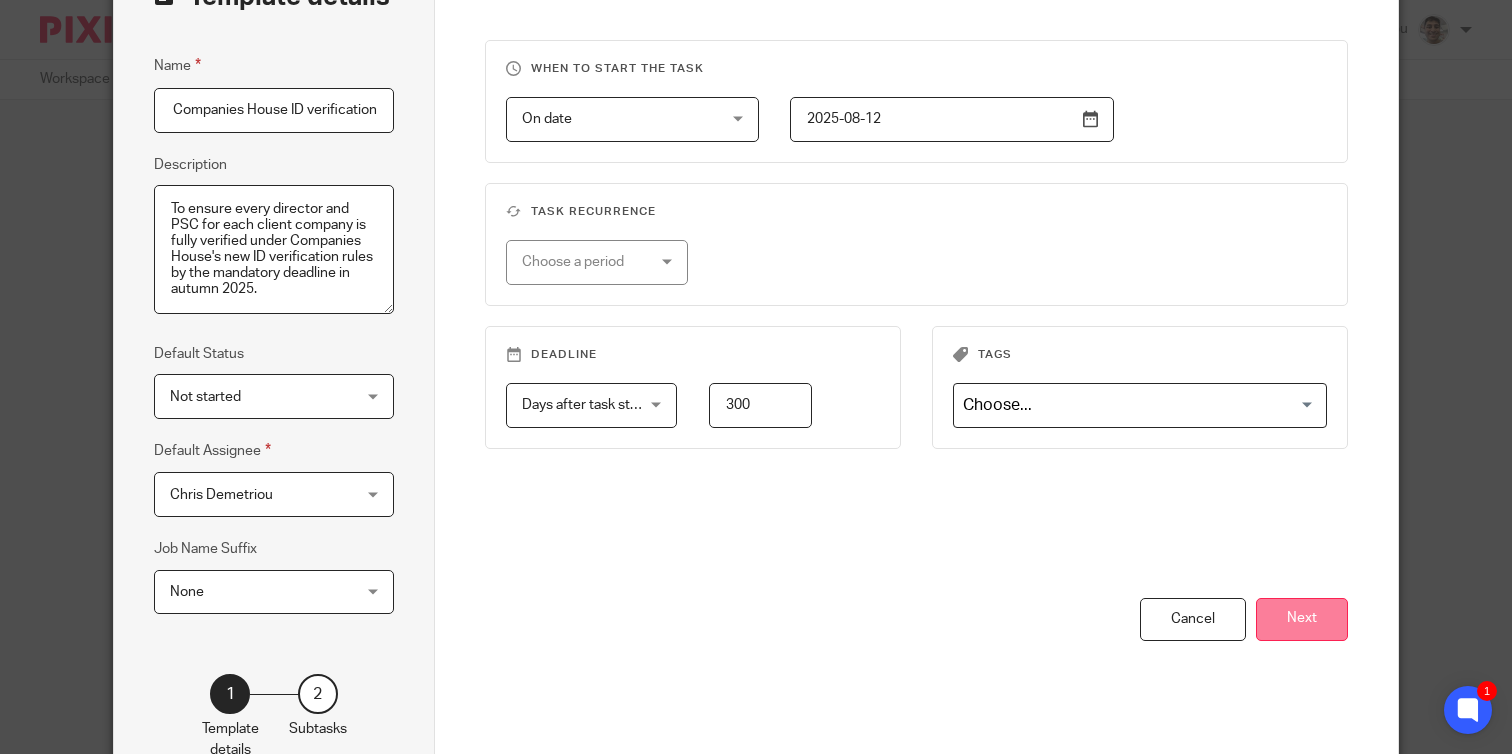 click on "Next" at bounding box center [1302, 619] 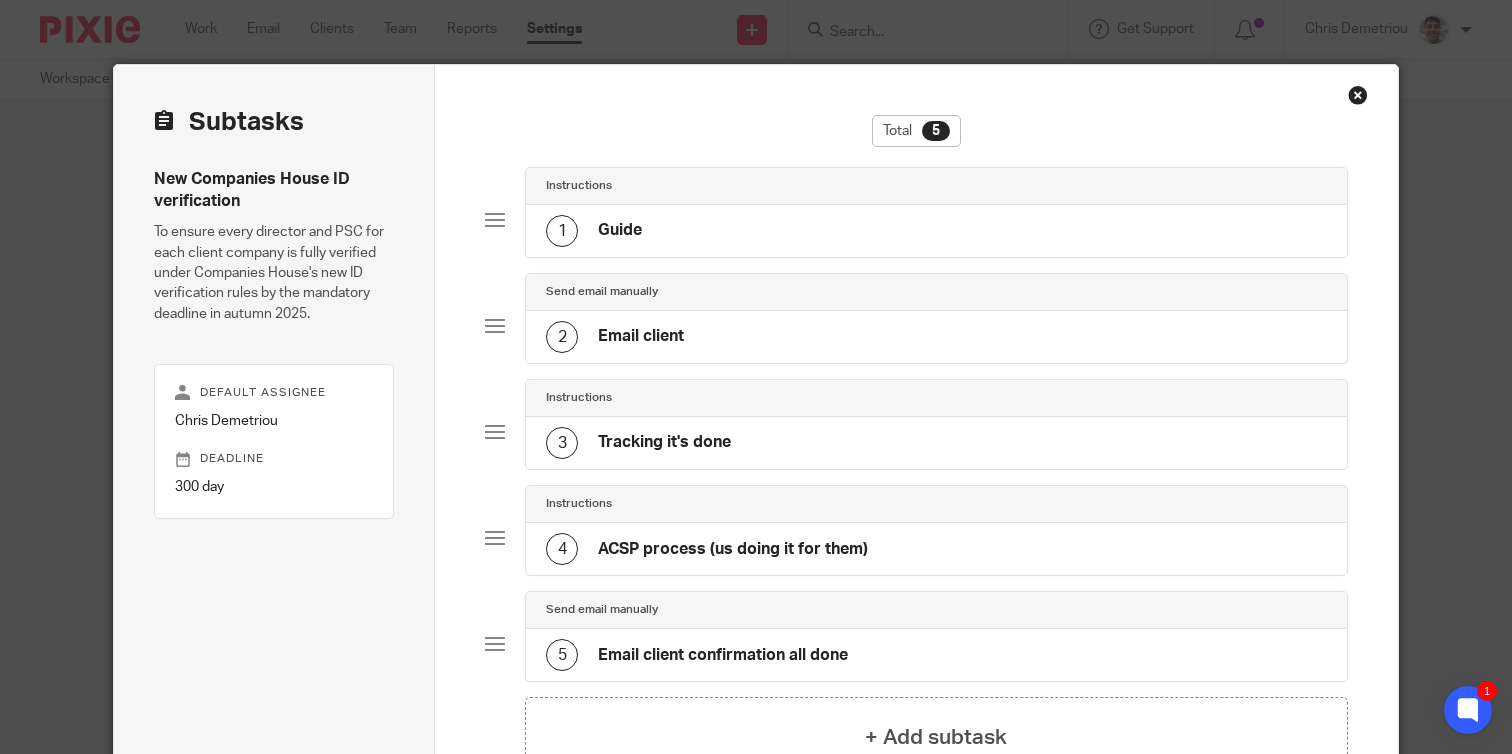 scroll, scrollTop: 12, scrollLeft: 0, axis: vertical 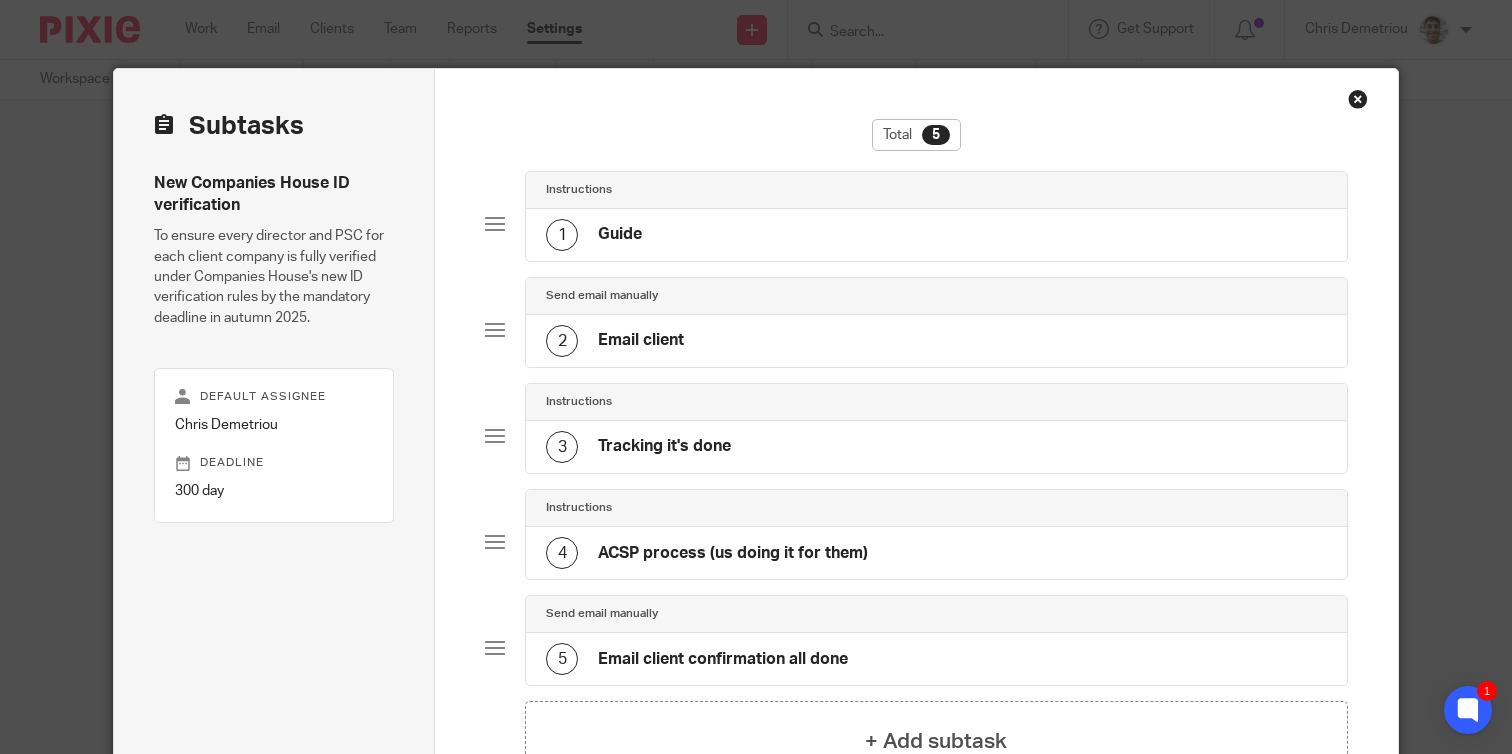 click on "Instructions" 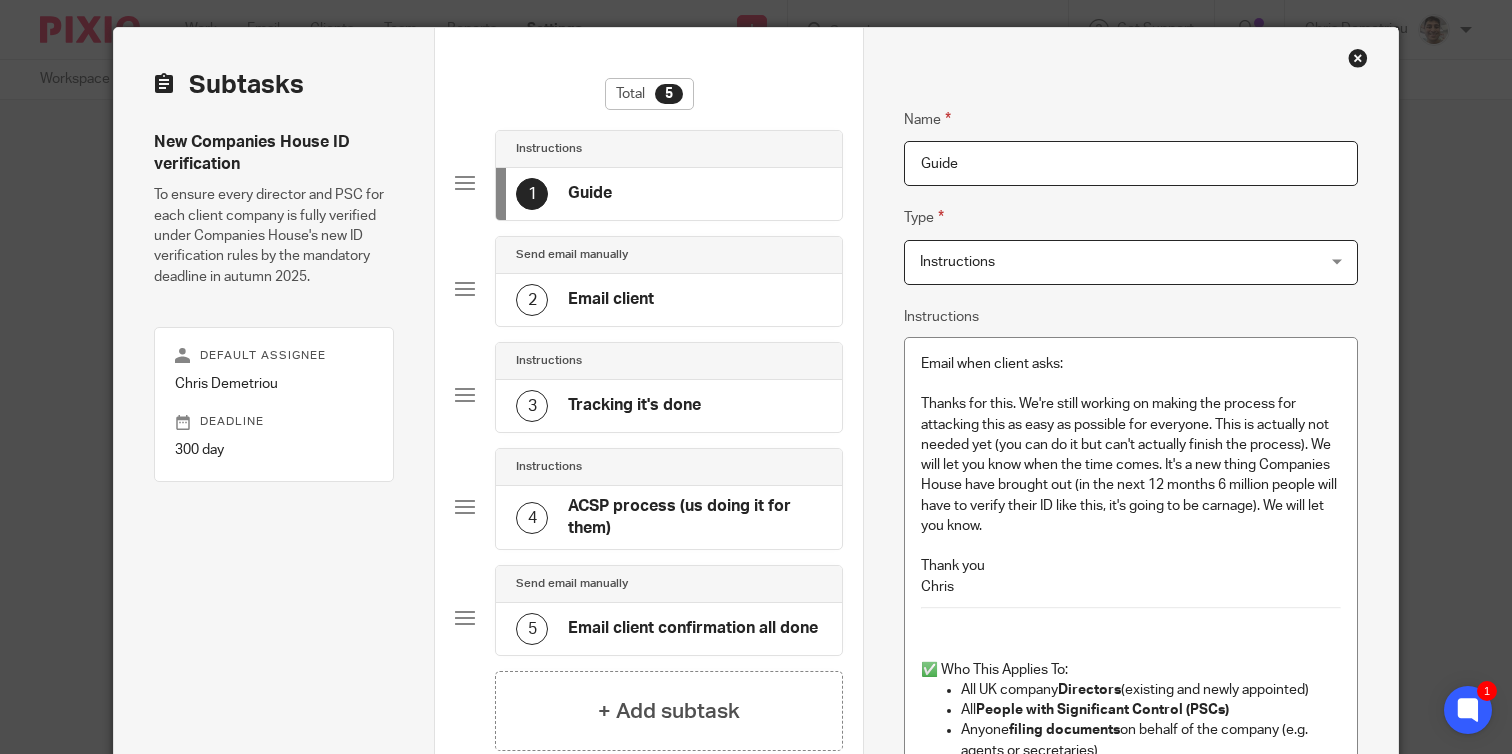 scroll, scrollTop: 61, scrollLeft: 0, axis: vertical 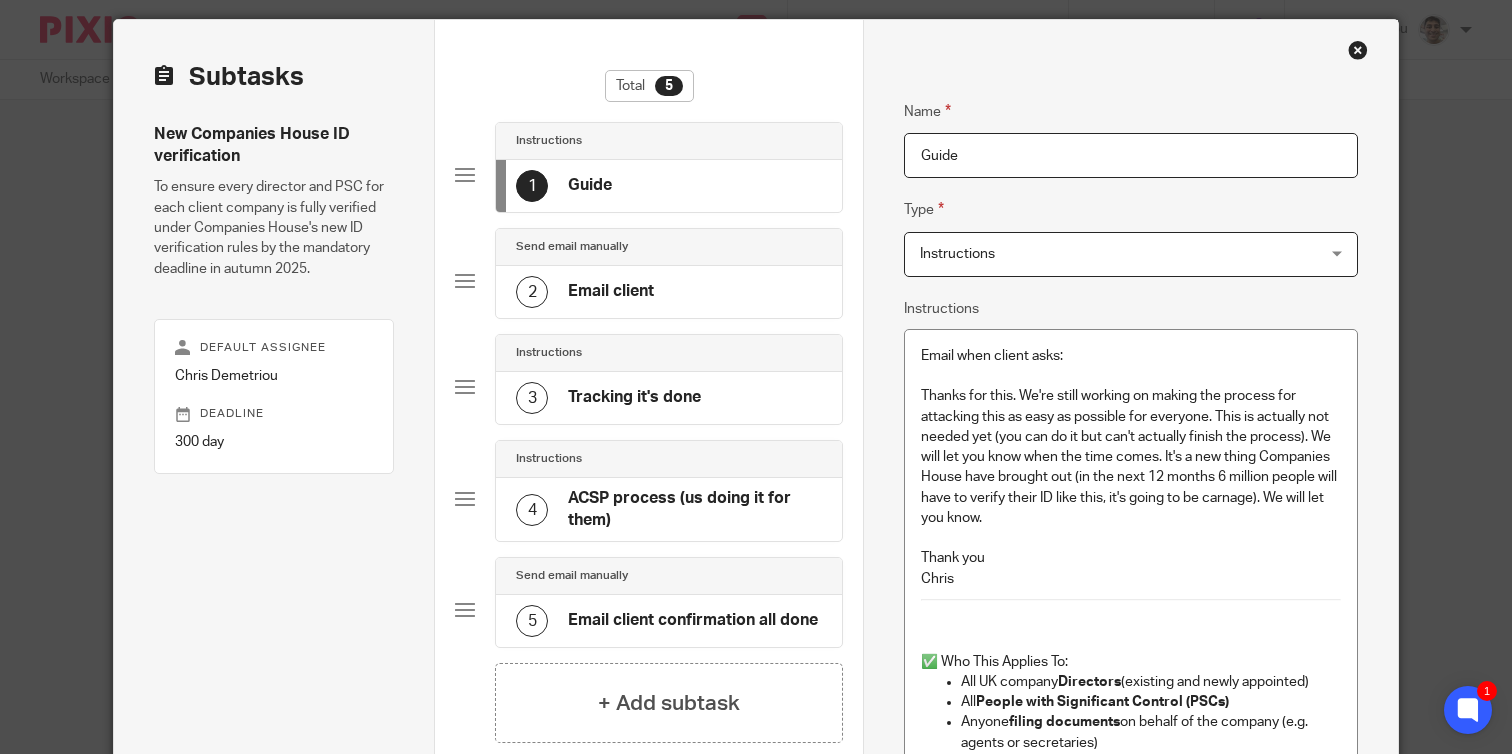 click on "2
Email client" 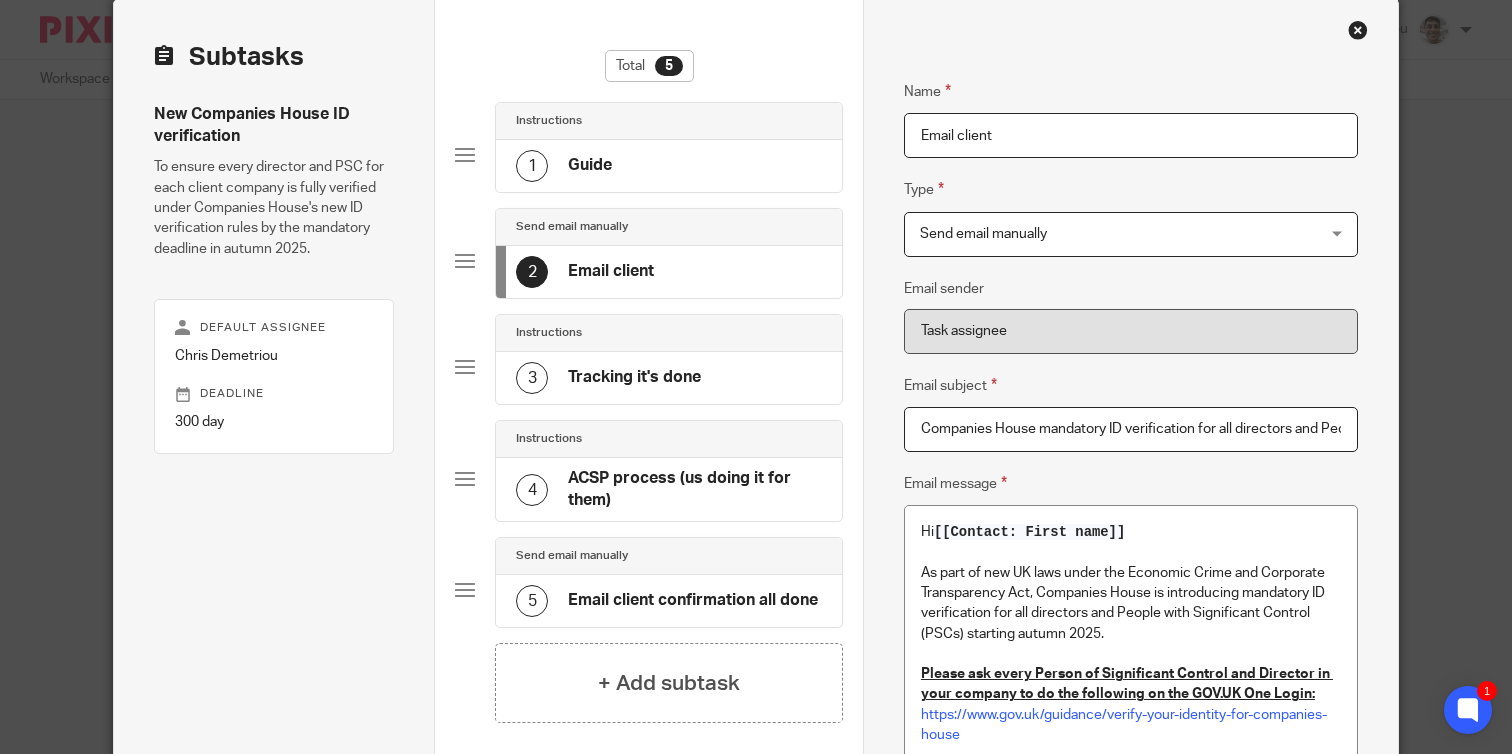 scroll, scrollTop: 0, scrollLeft: 0, axis: both 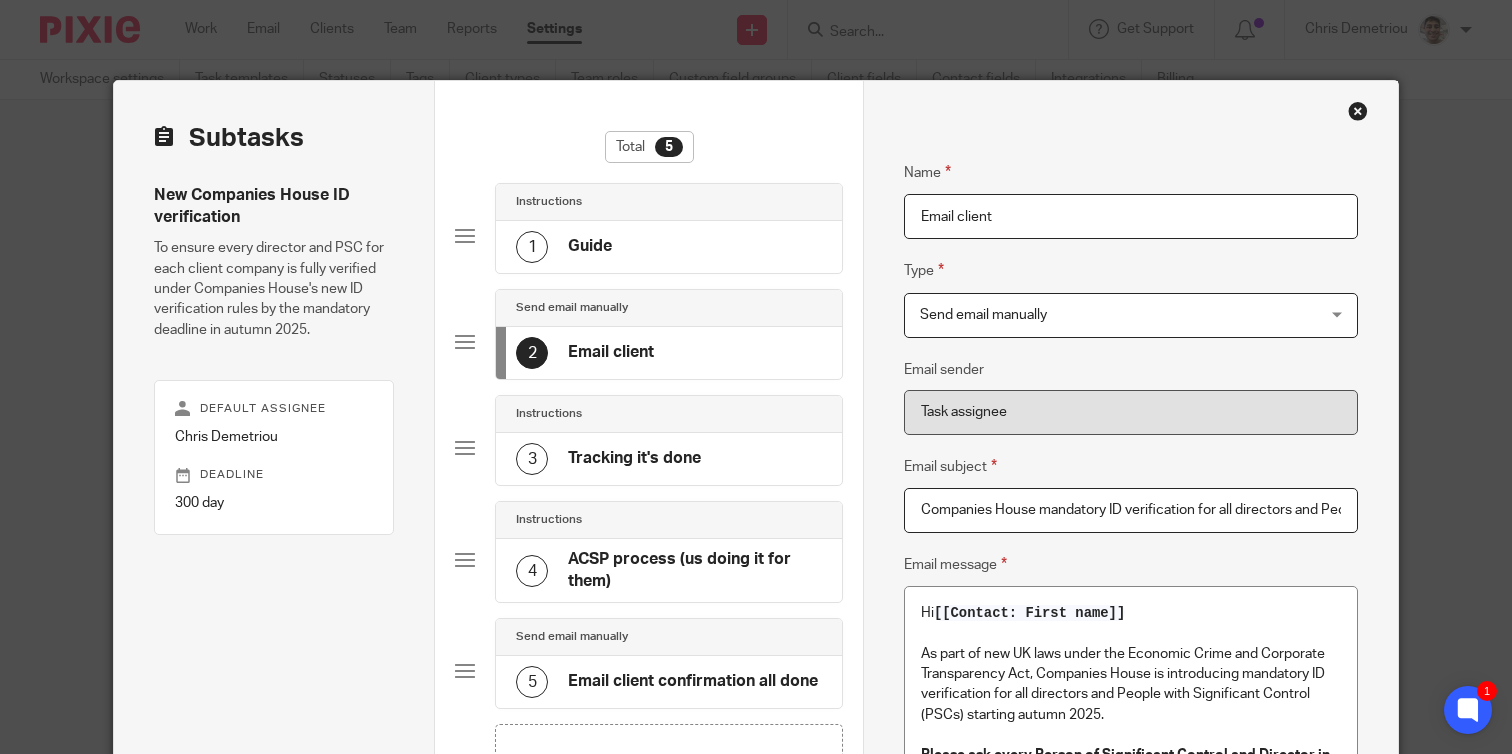 click on "Total  5
Instructions
1
Guide
Send email manually
2
Email client
Instructions
3
Tracking it's done
Instructions
4
ACSP process (us doing it for them)
Send email manually
5
Email client confirmation all done
+ Add subtask
Previous
Save template" at bounding box center [649, 751] 